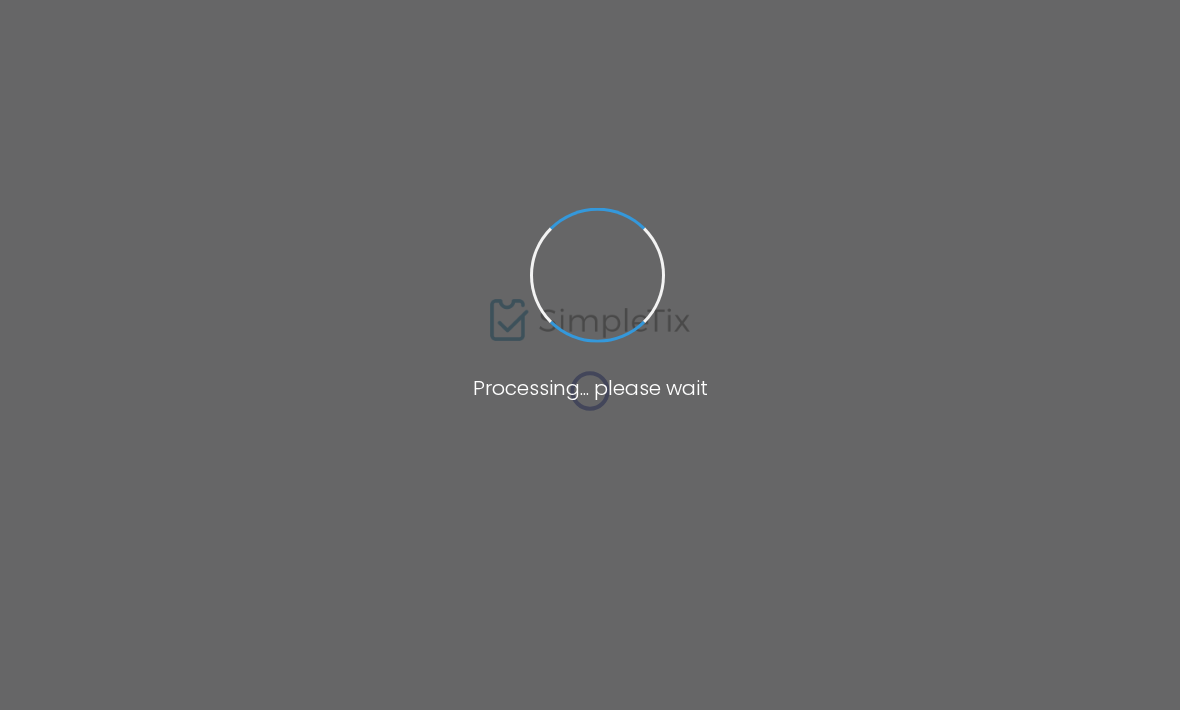 scroll, scrollTop: 0, scrollLeft: 0, axis: both 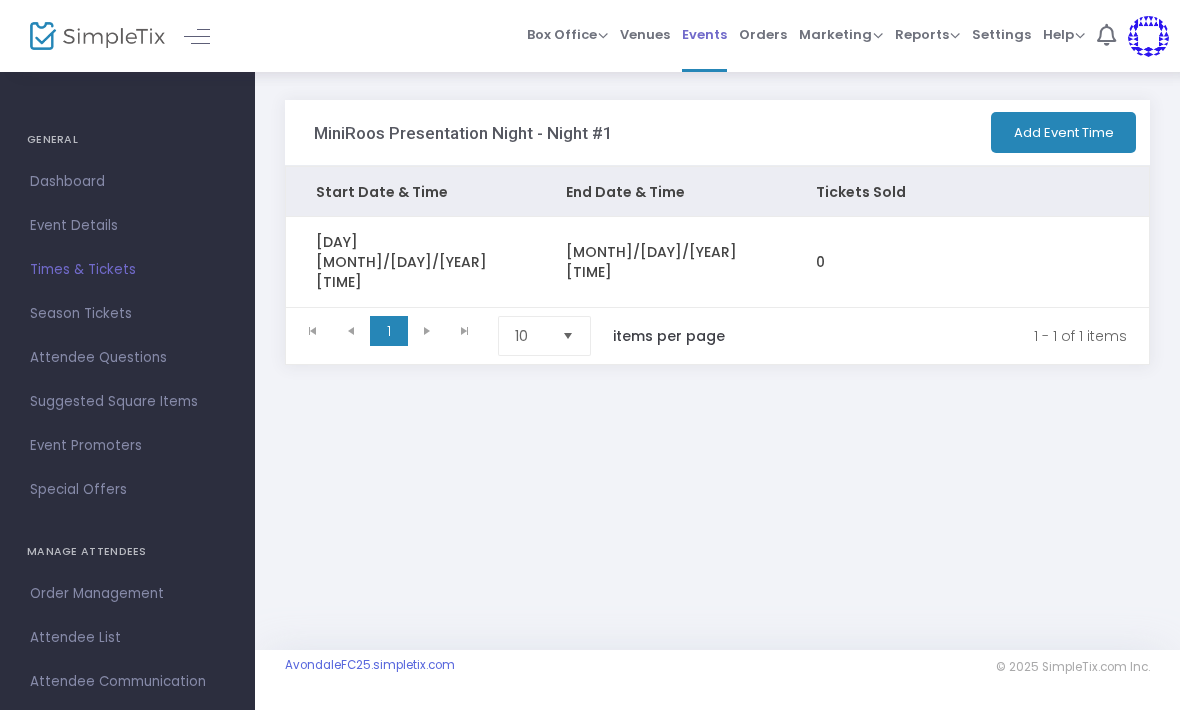 click on "Events" at bounding box center (704, 34) 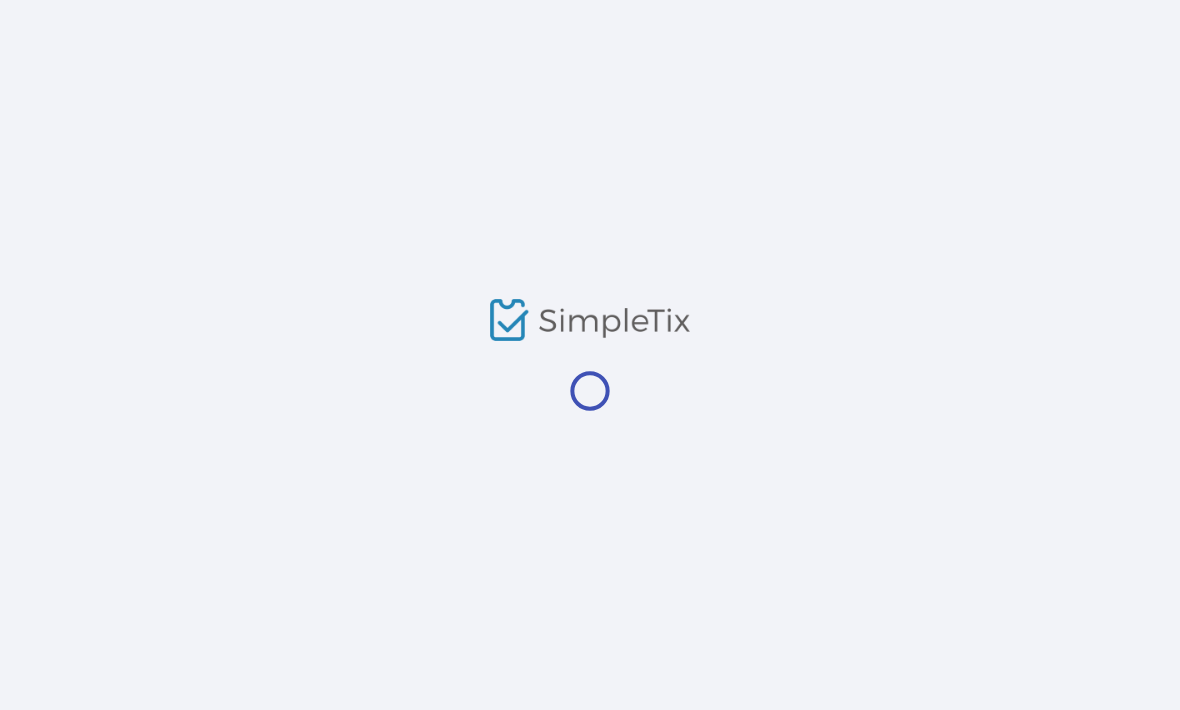 scroll, scrollTop: 0, scrollLeft: 0, axis: both 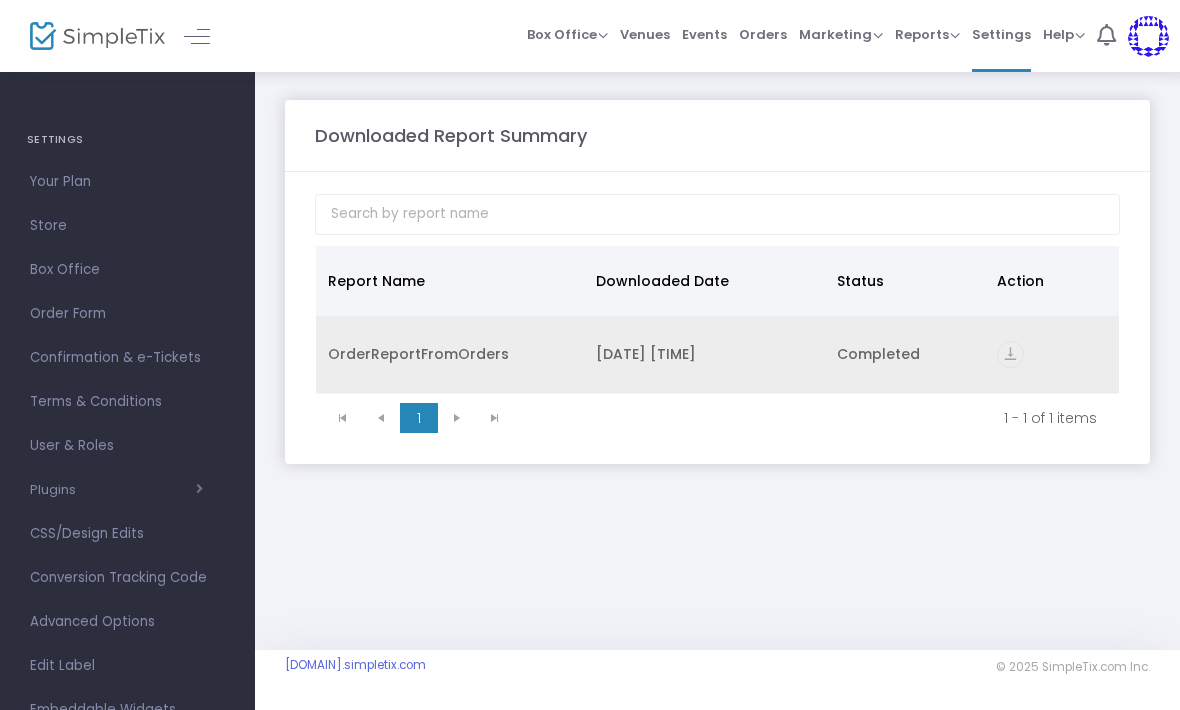 click on "vertical_align_bottom" 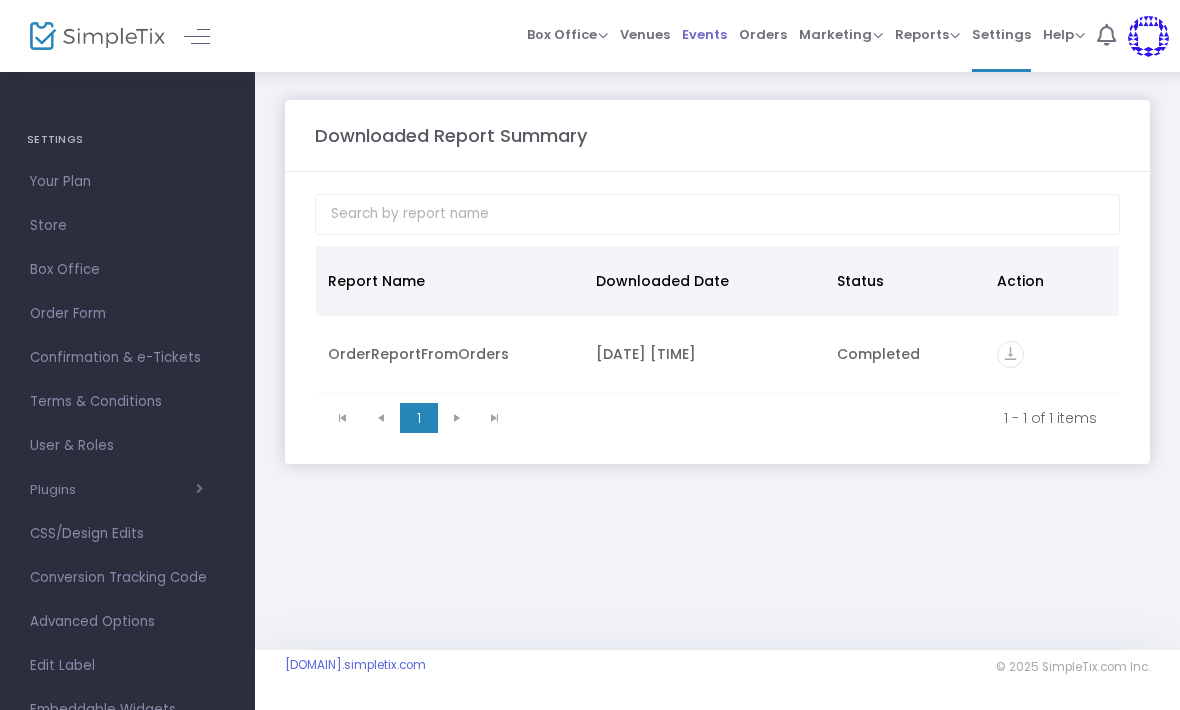 click on "Events" at bounding box center (704, 34) 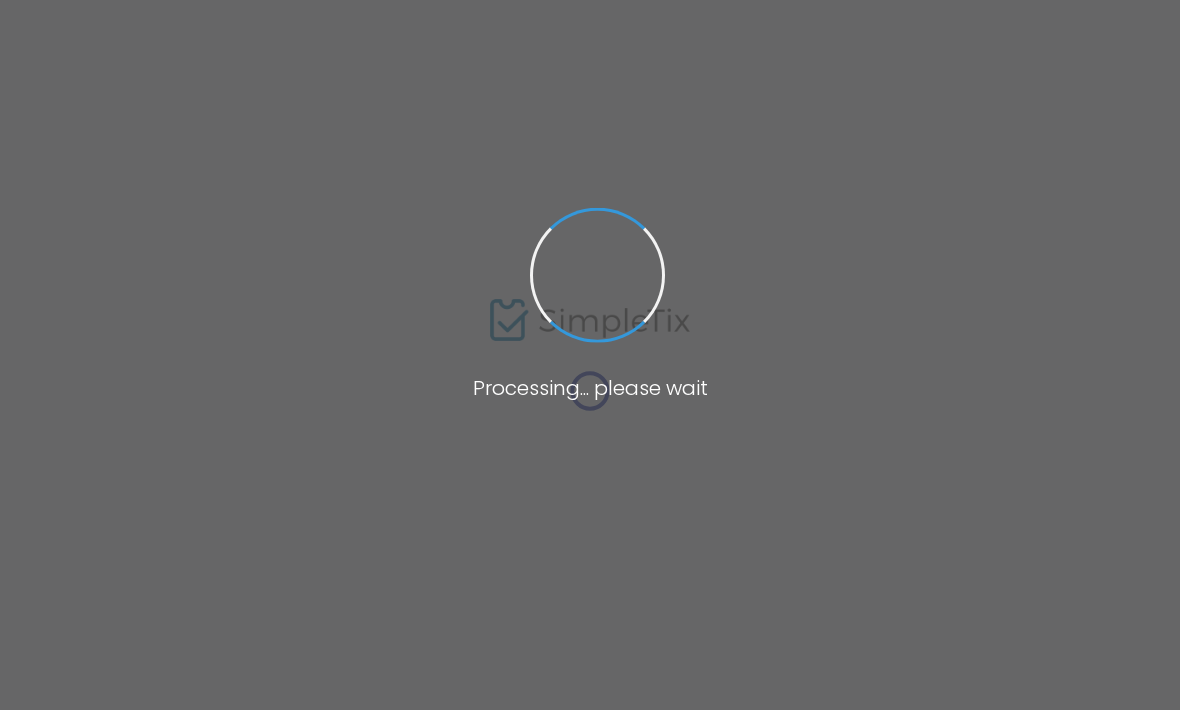 scroll, scrollTop: 0, scrollLeft: 0, axis: both 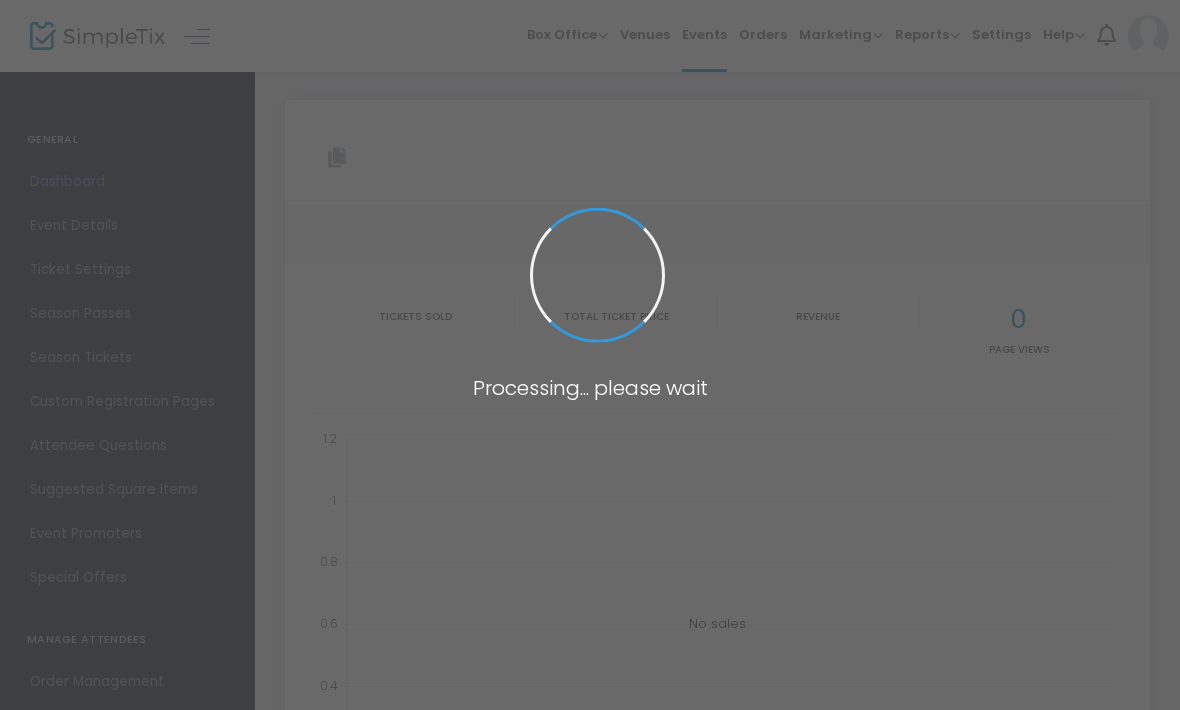type on "https://www.simpletix.com/e/miniroos-presentation-night-night-2-tickets-229974" 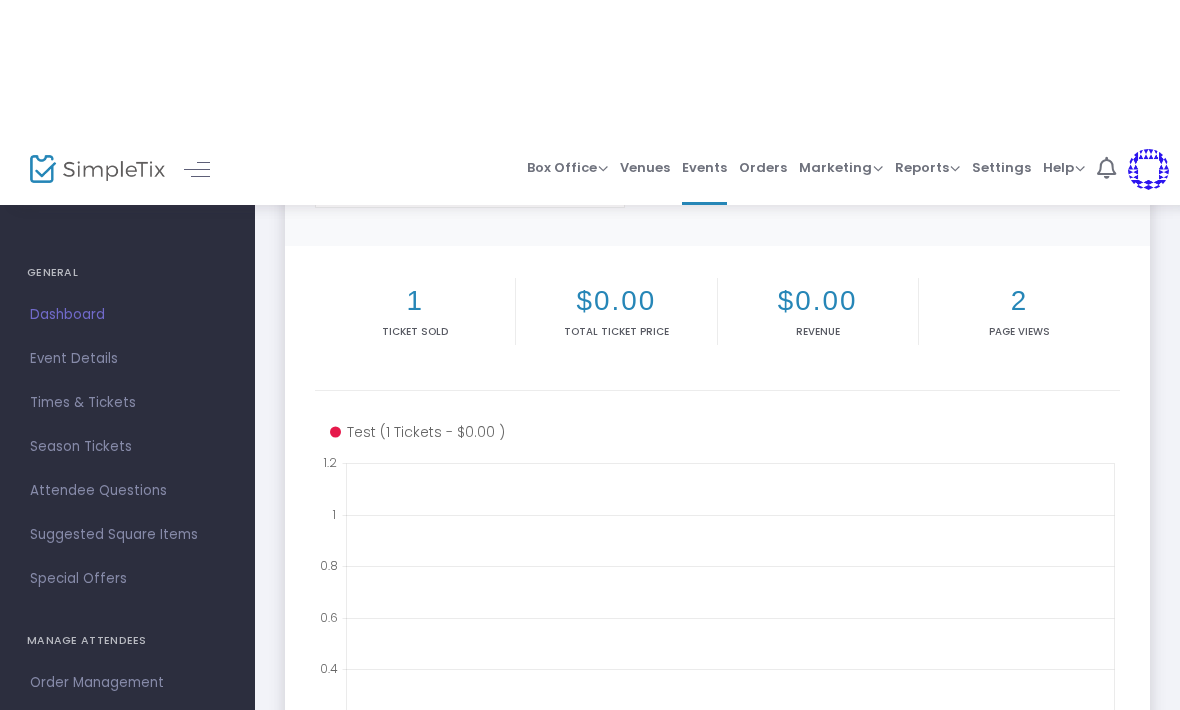 scroll, scrollTop: 0, scrollLeft: 0, axis: both 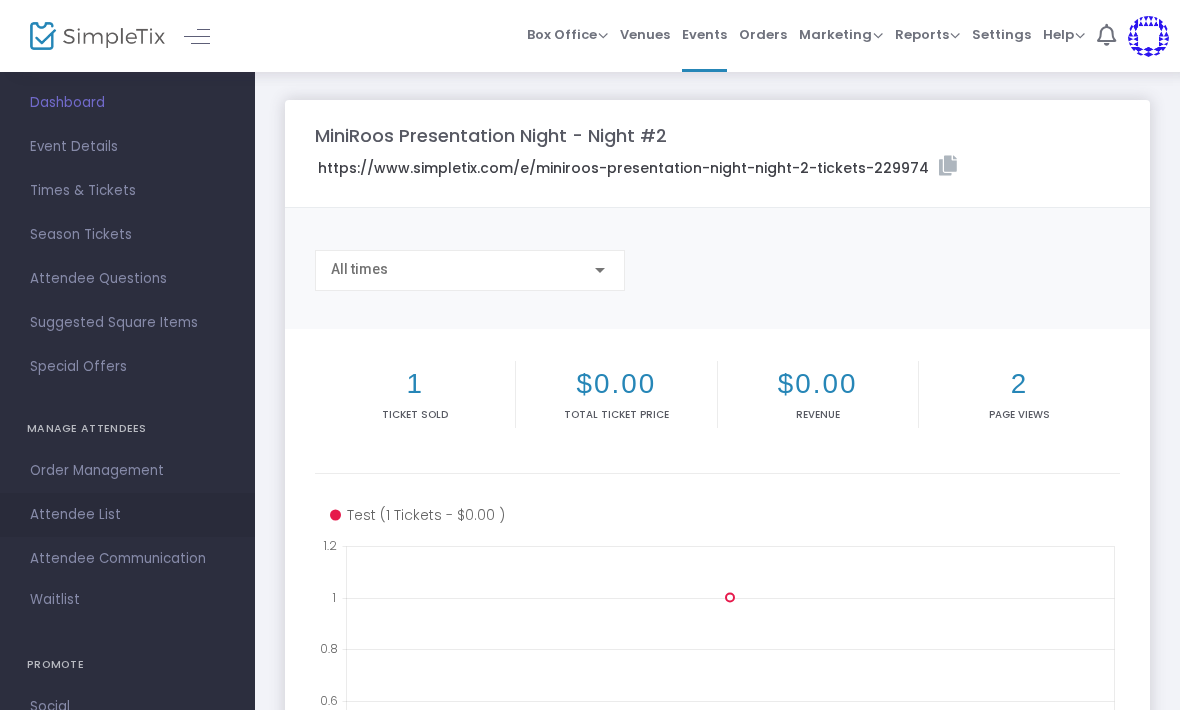click on "Attendee List" at bounding box center (127, 515) 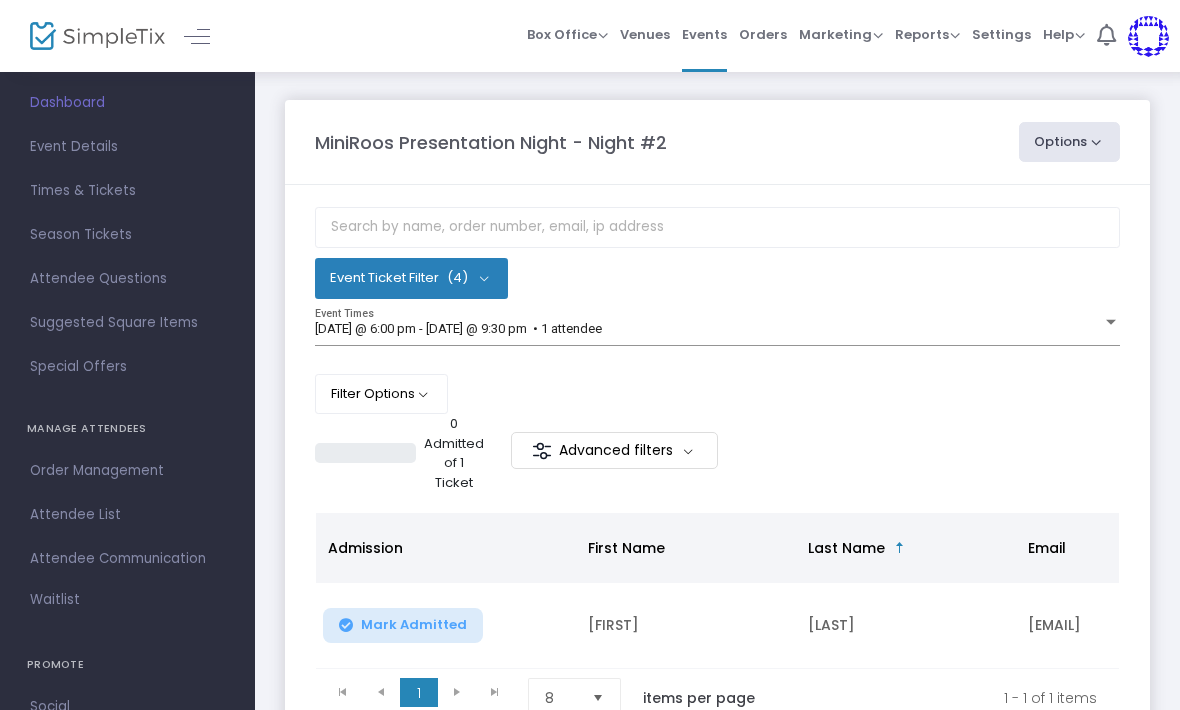 click on "Options" 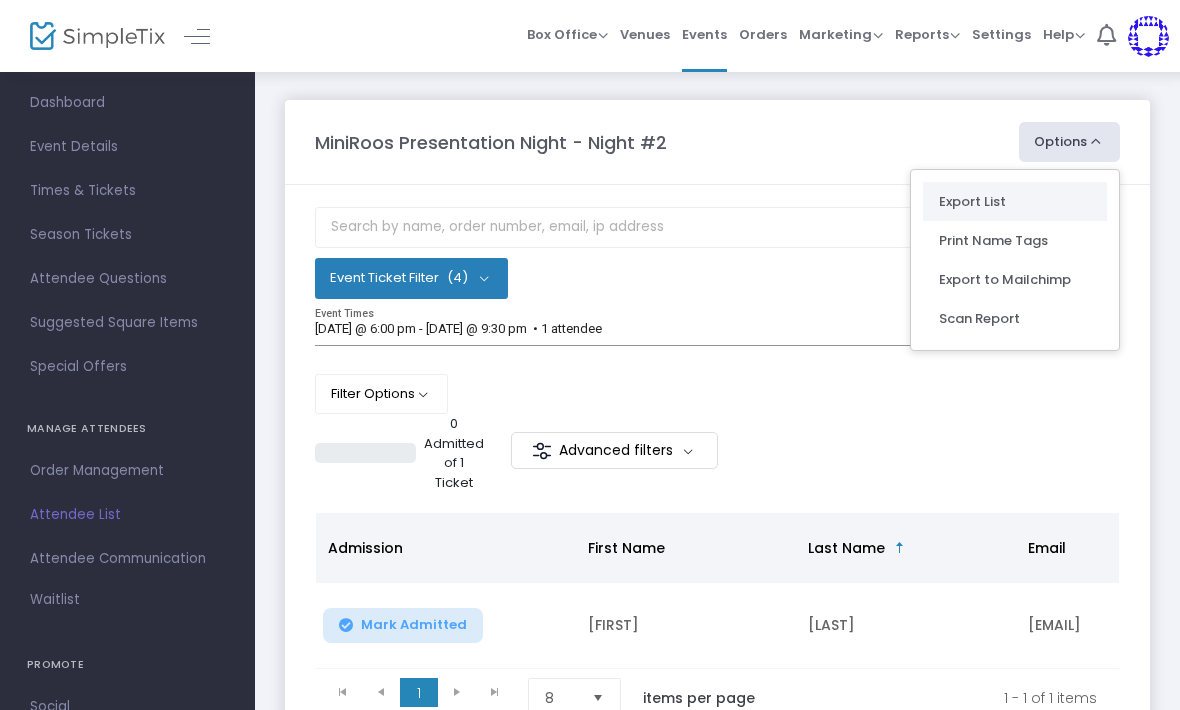 click on "Export List" 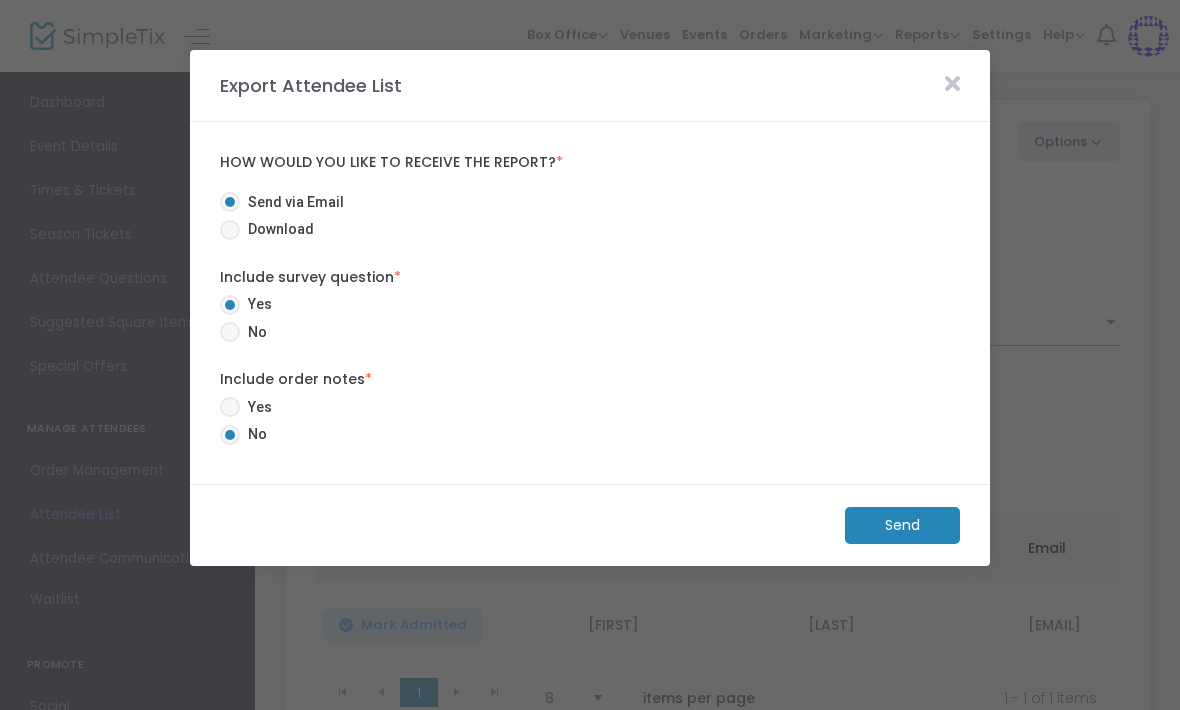 click at bounding box center [230, 407] 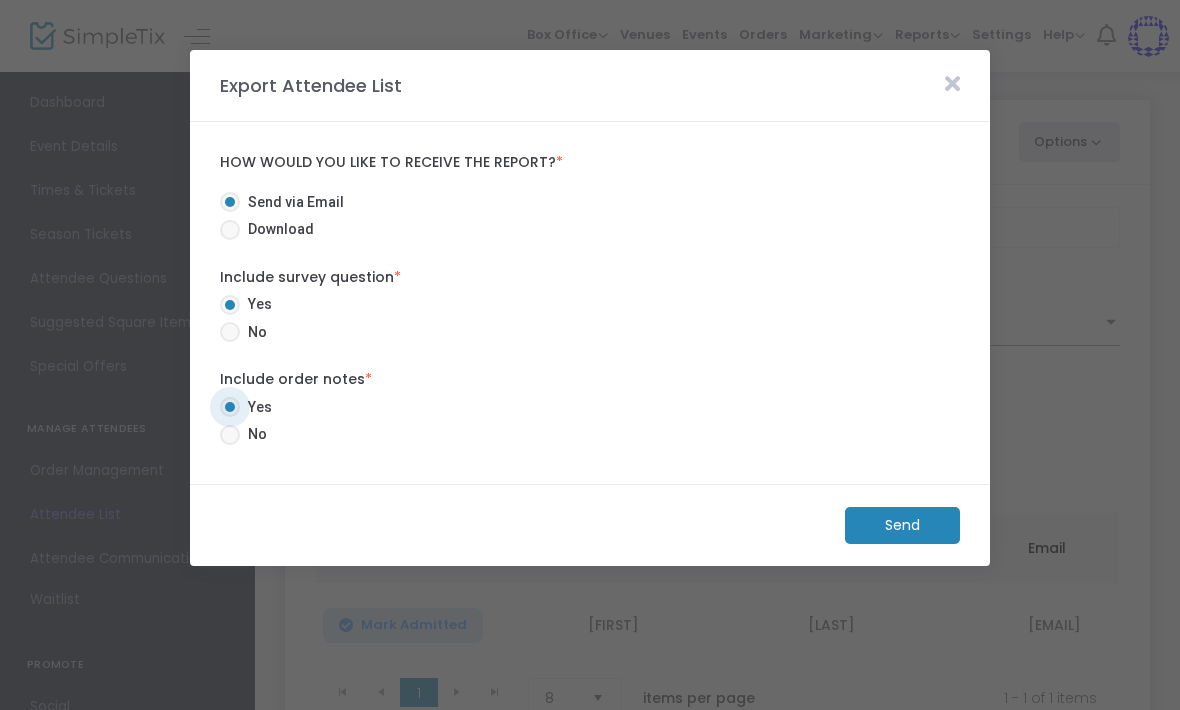 click on "Send" 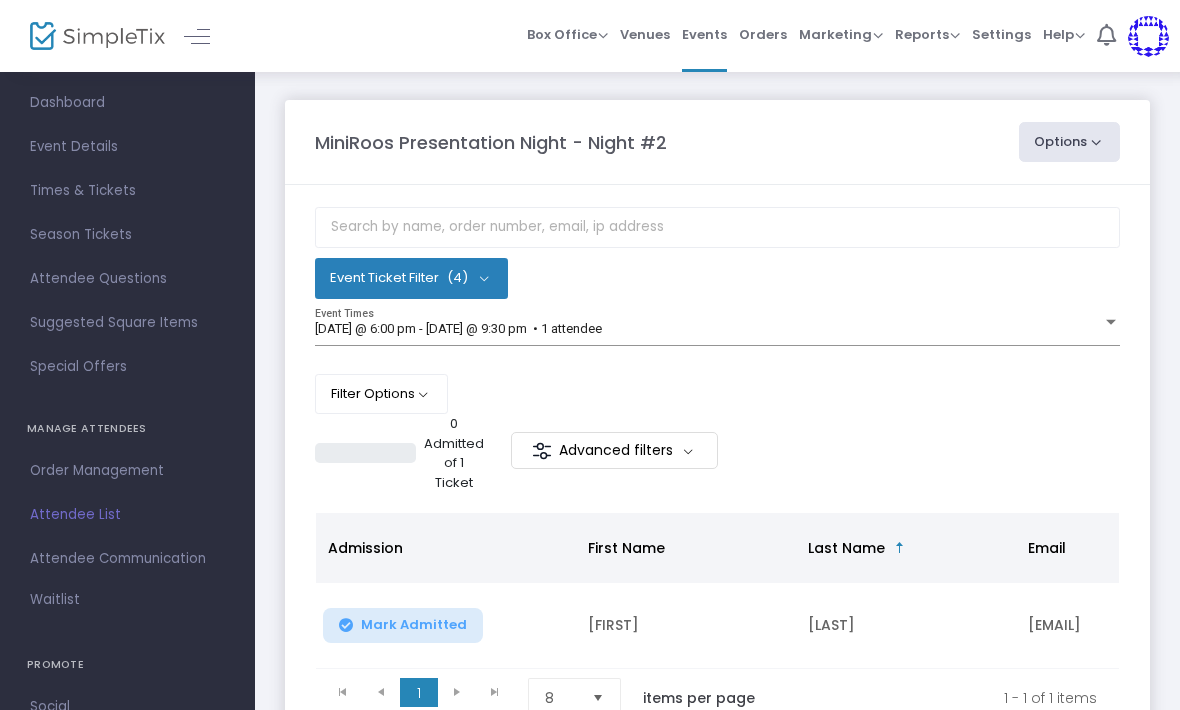 click on "Options" 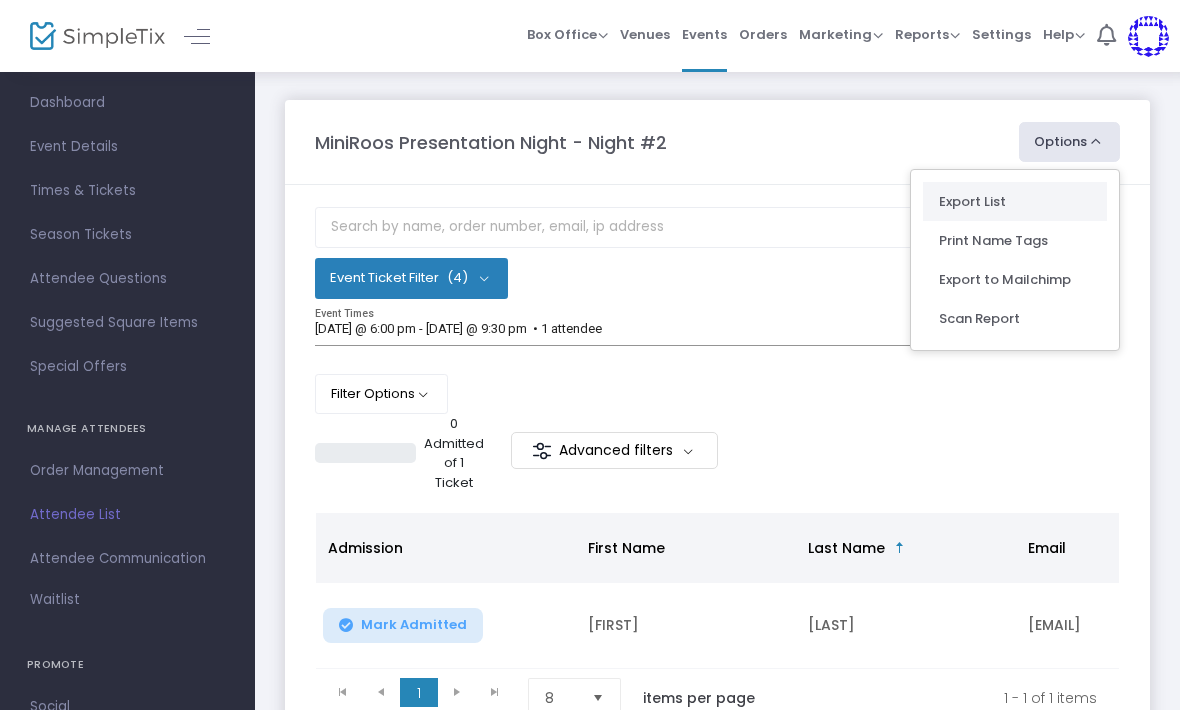 click on "Export List" 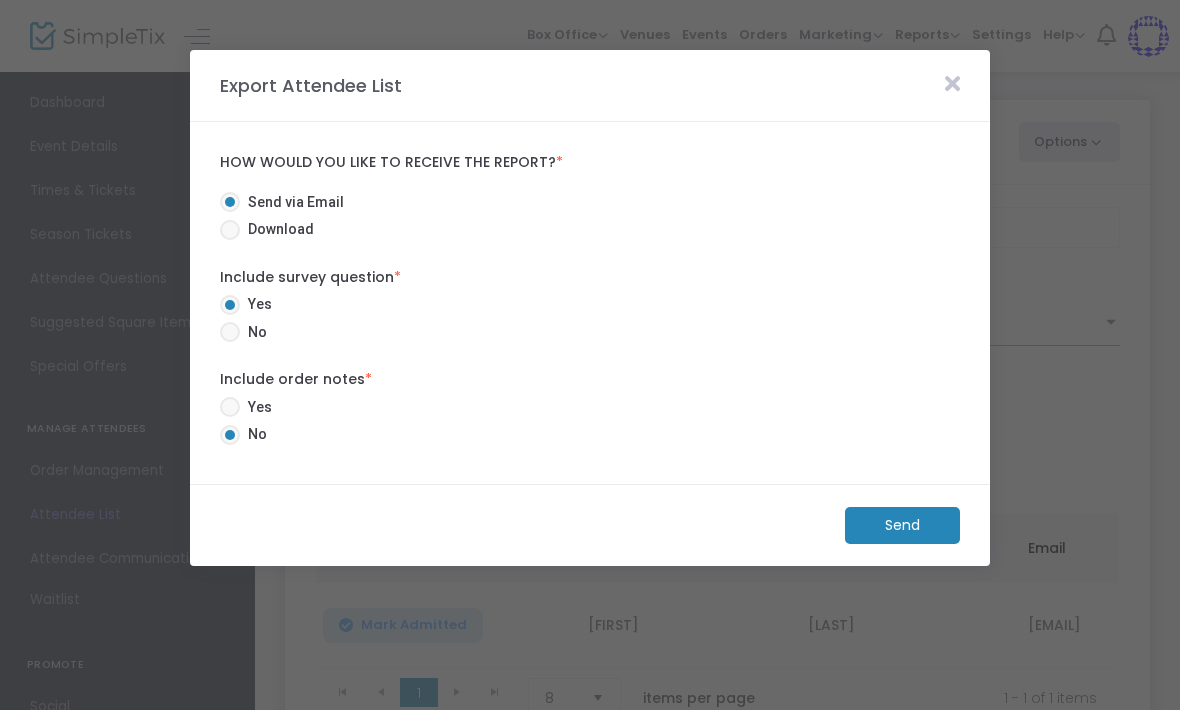 click on "Yes" at bounding box center (254, 411) 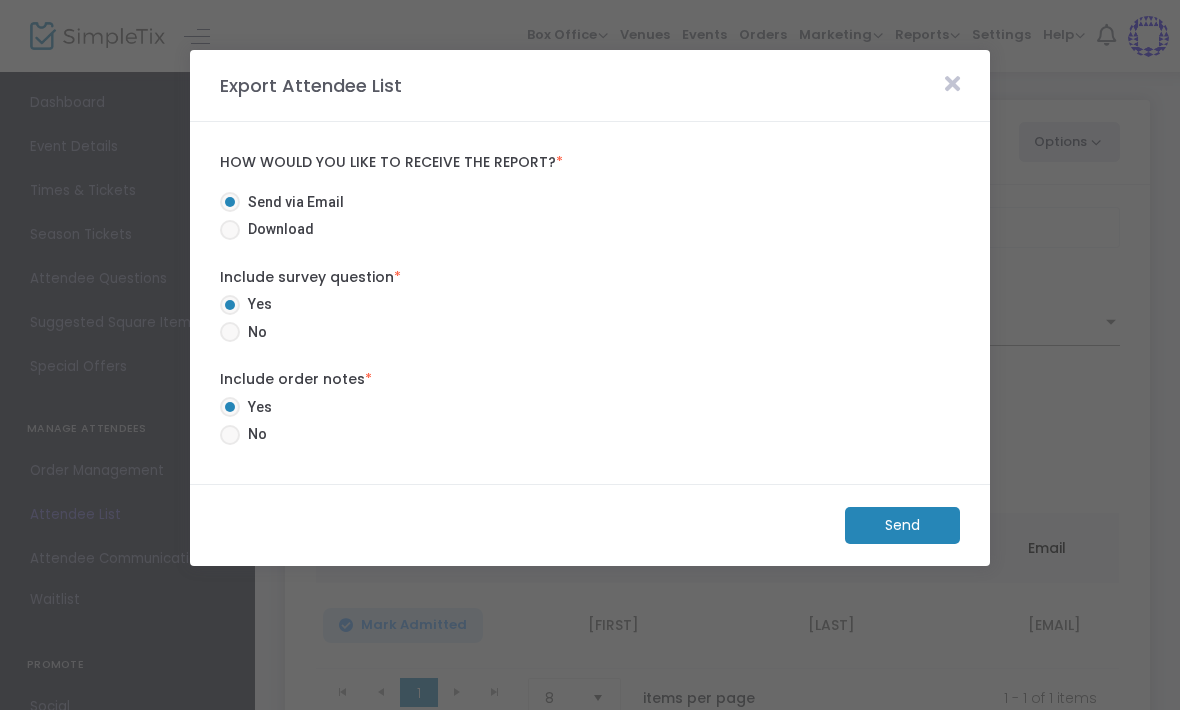 click at bounding box center [230, 407] 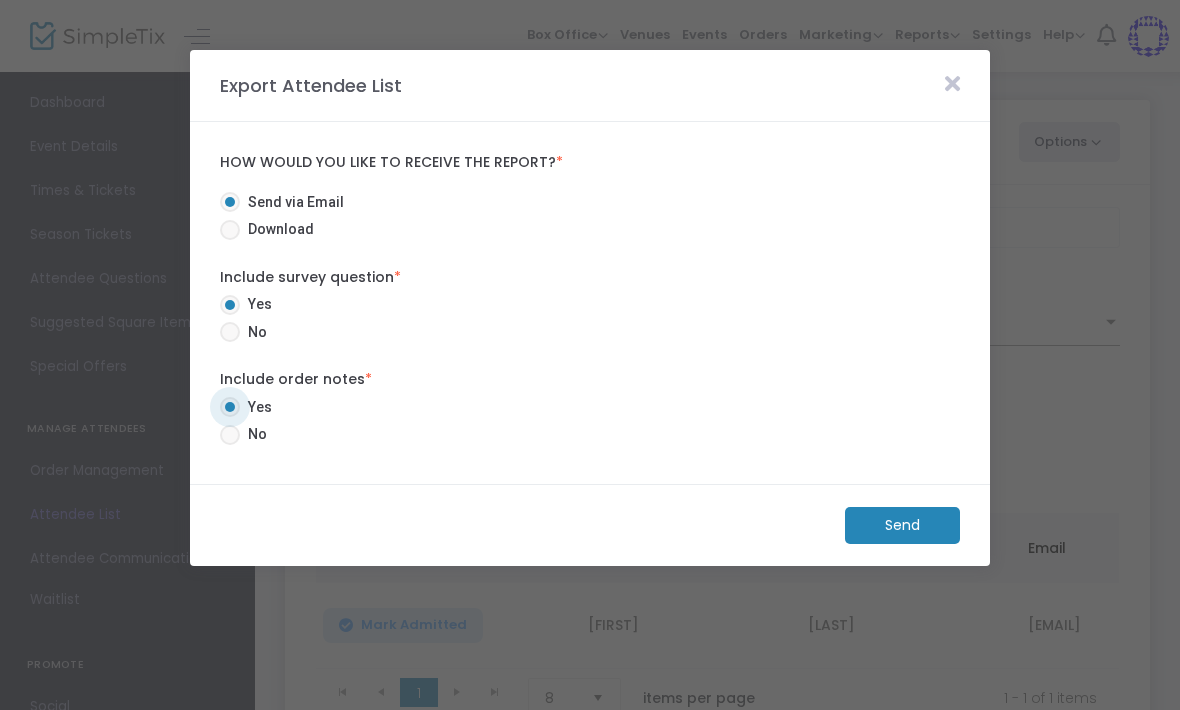 click on "Send" 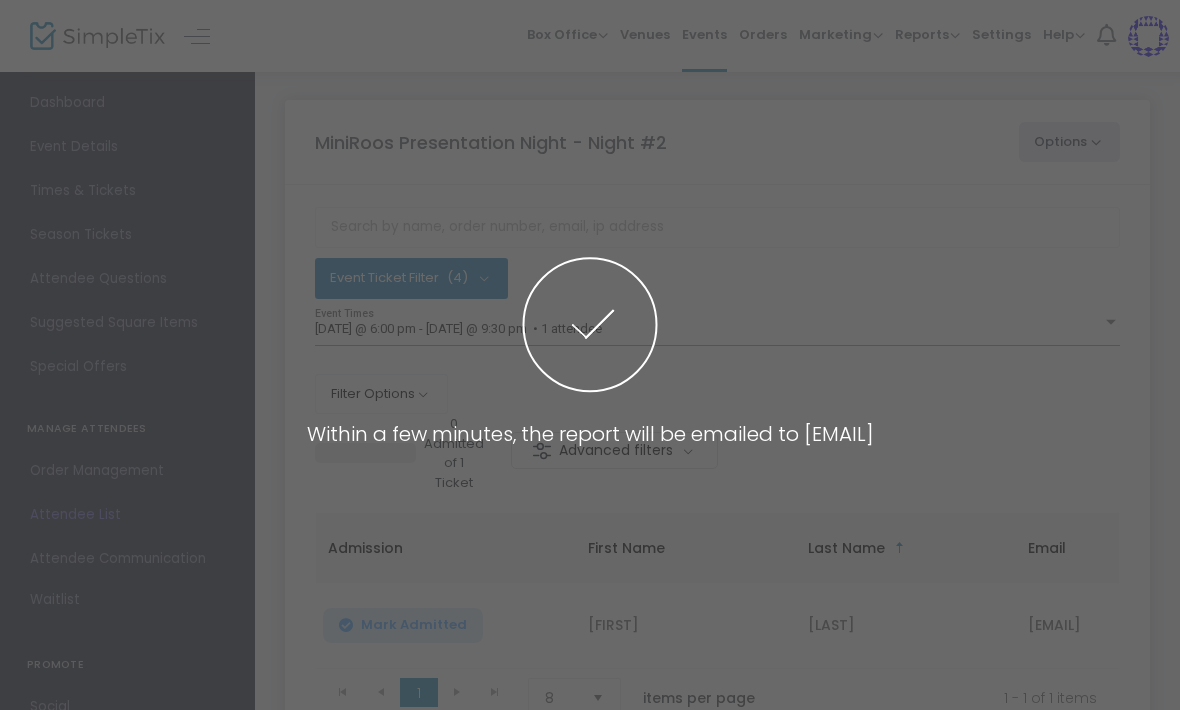click 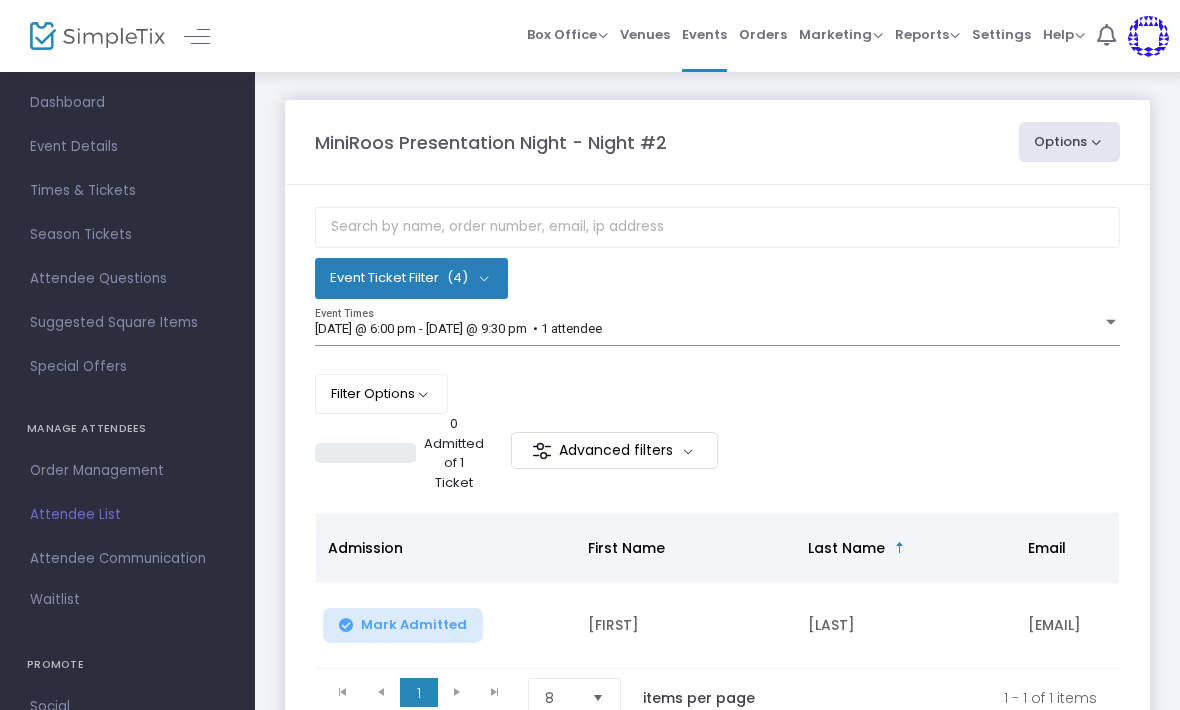 click on "Options" 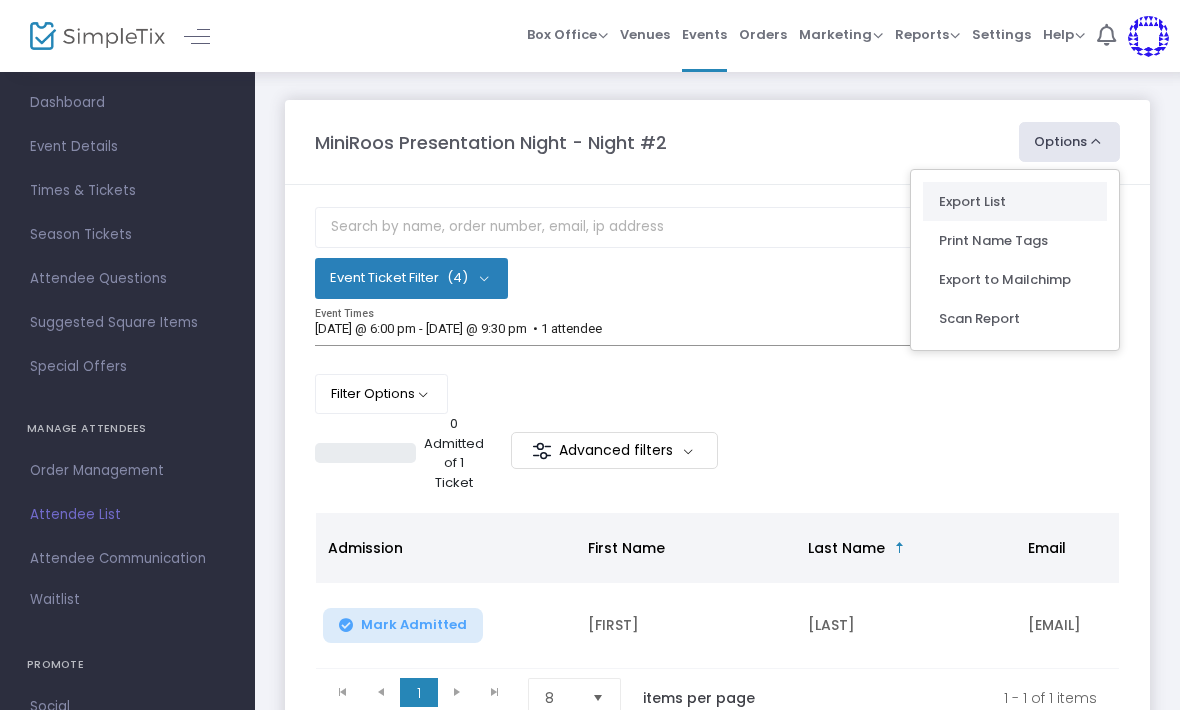 click on "Export List" 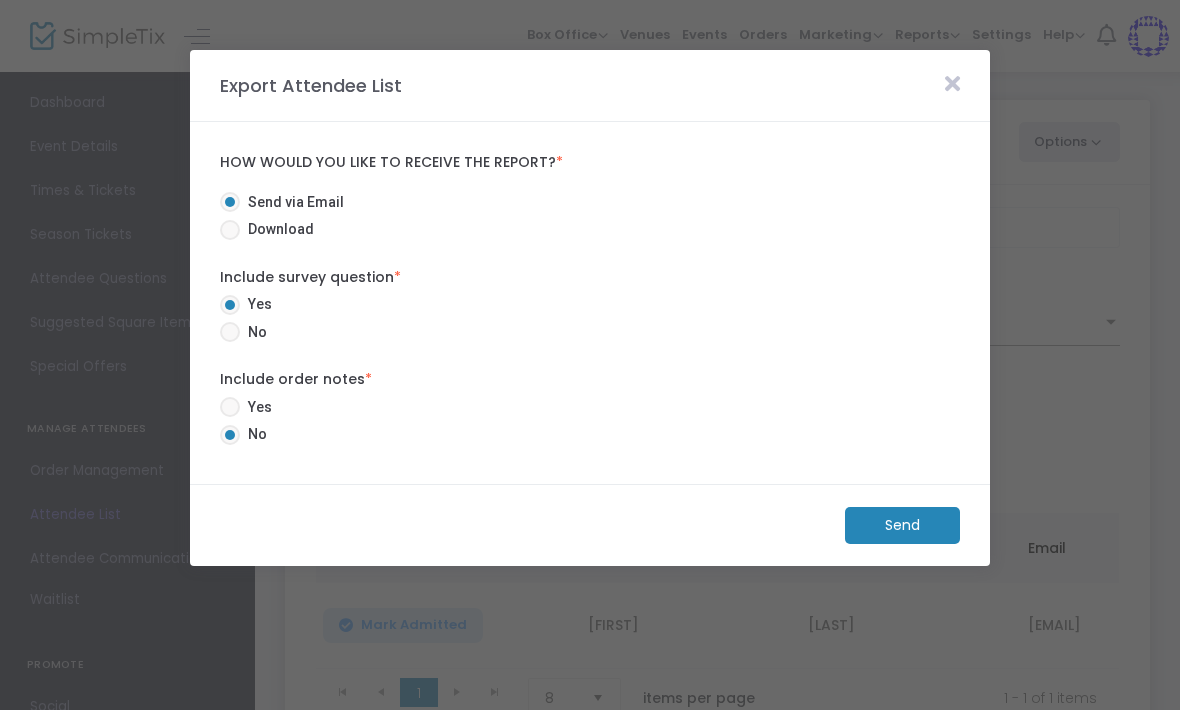 click on "Download" at bounding box center [277, 229] 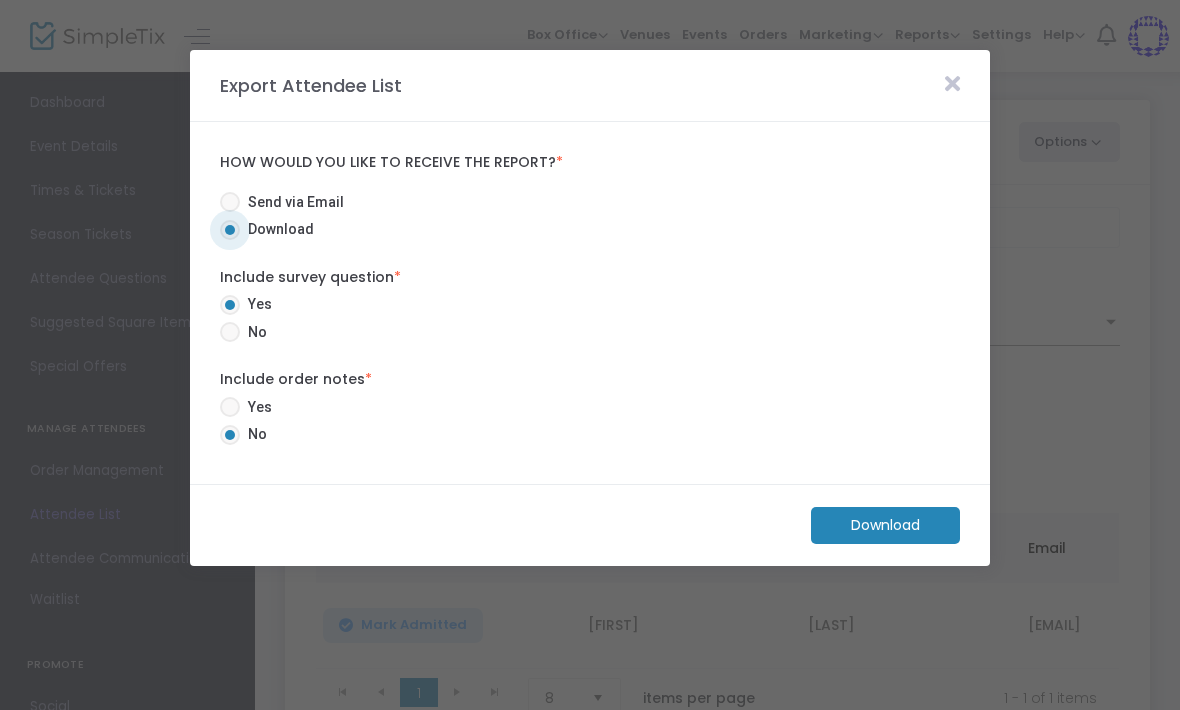 click on "Yes" at bounding box center (256, 407) 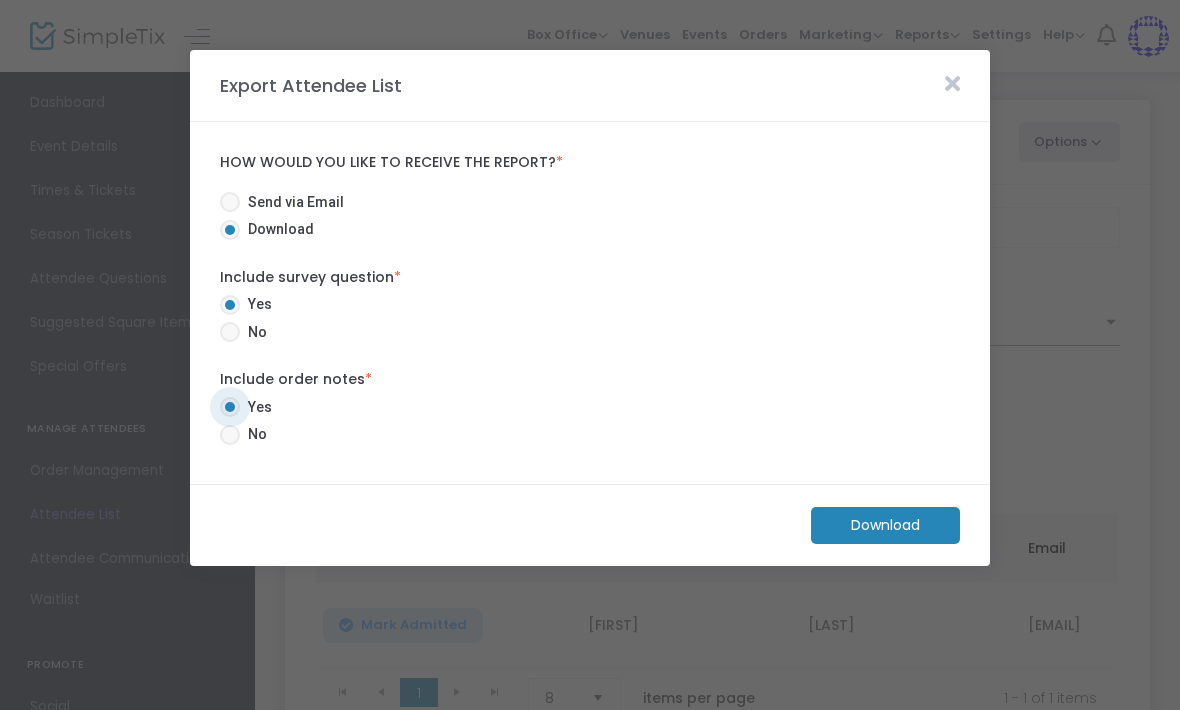 click on "Download" 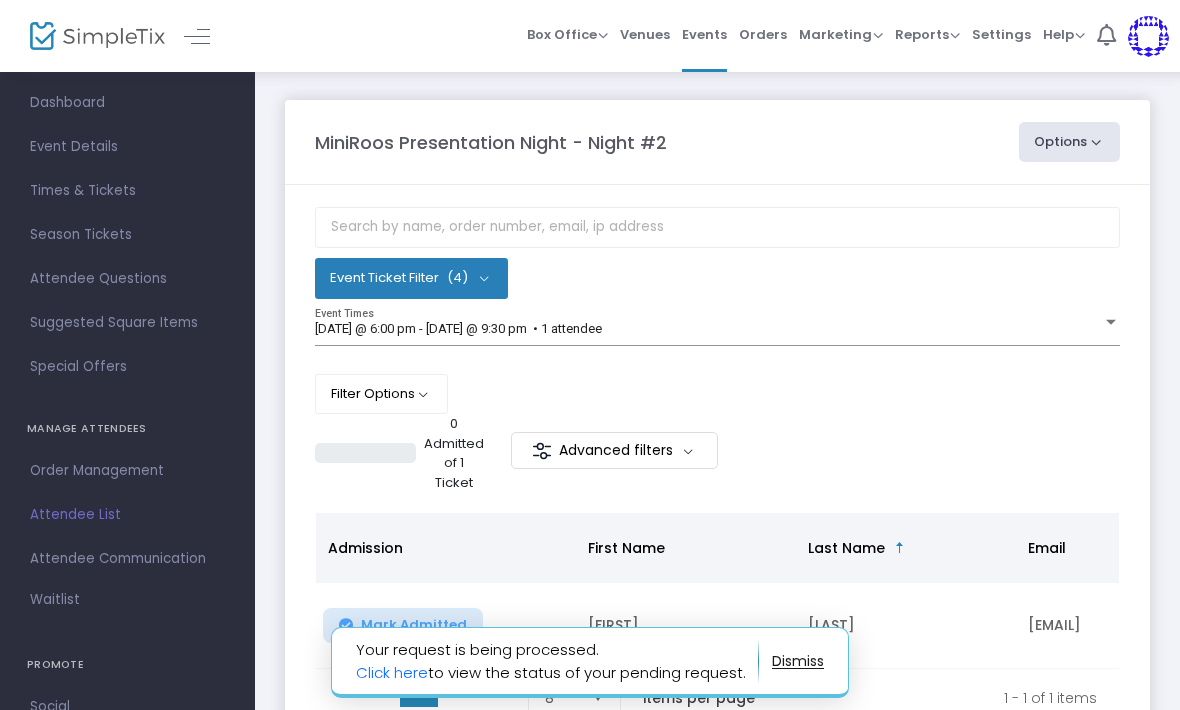 click 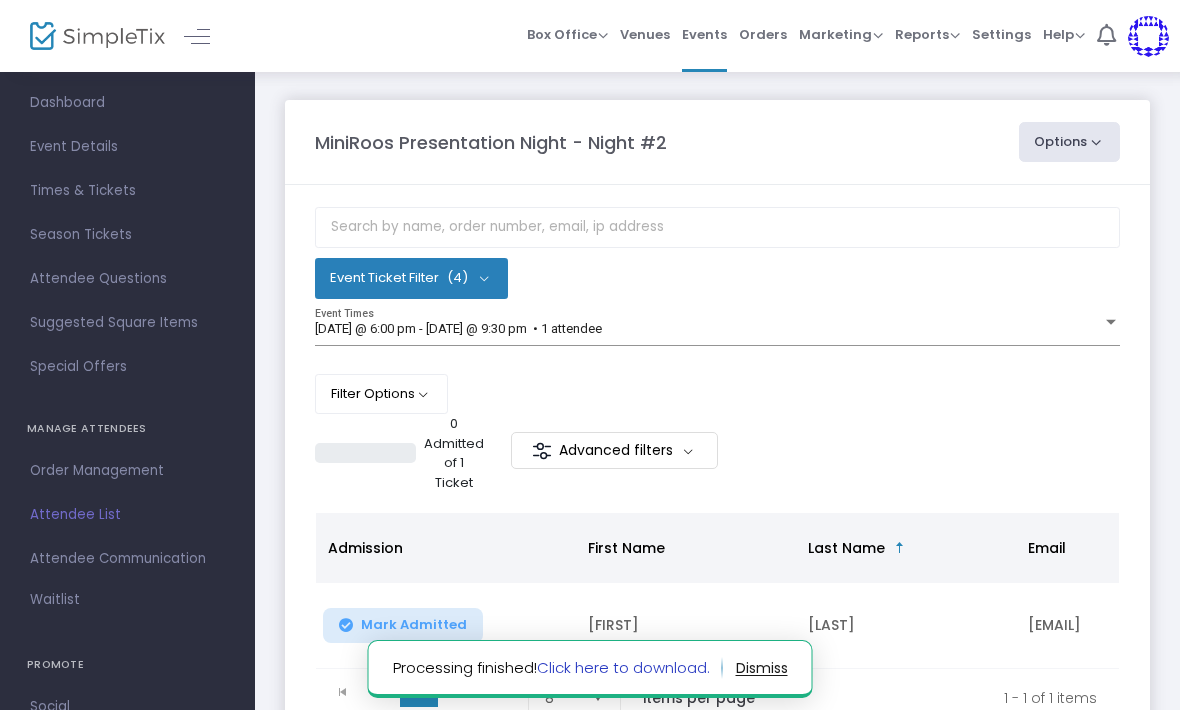 click on "Click here to download." 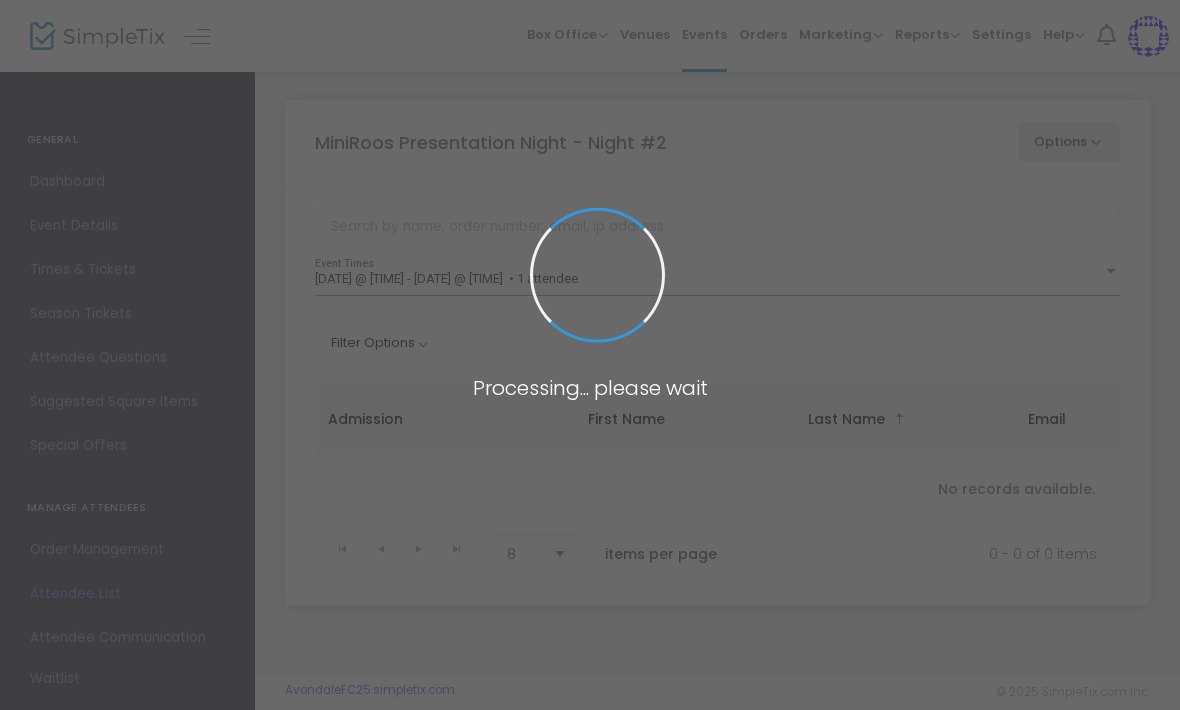 scroll, scrollTop: 0, scrollLeft: 0, axis: both 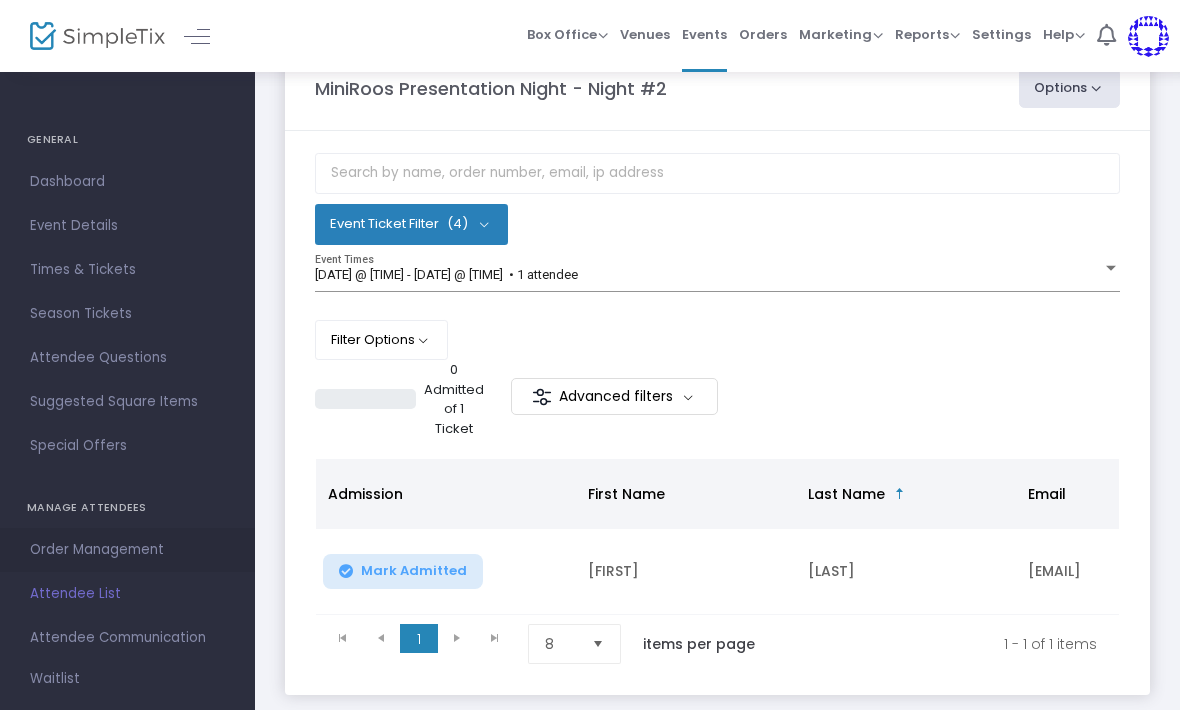 click on "Order Management" at bounding box center [127, 550] 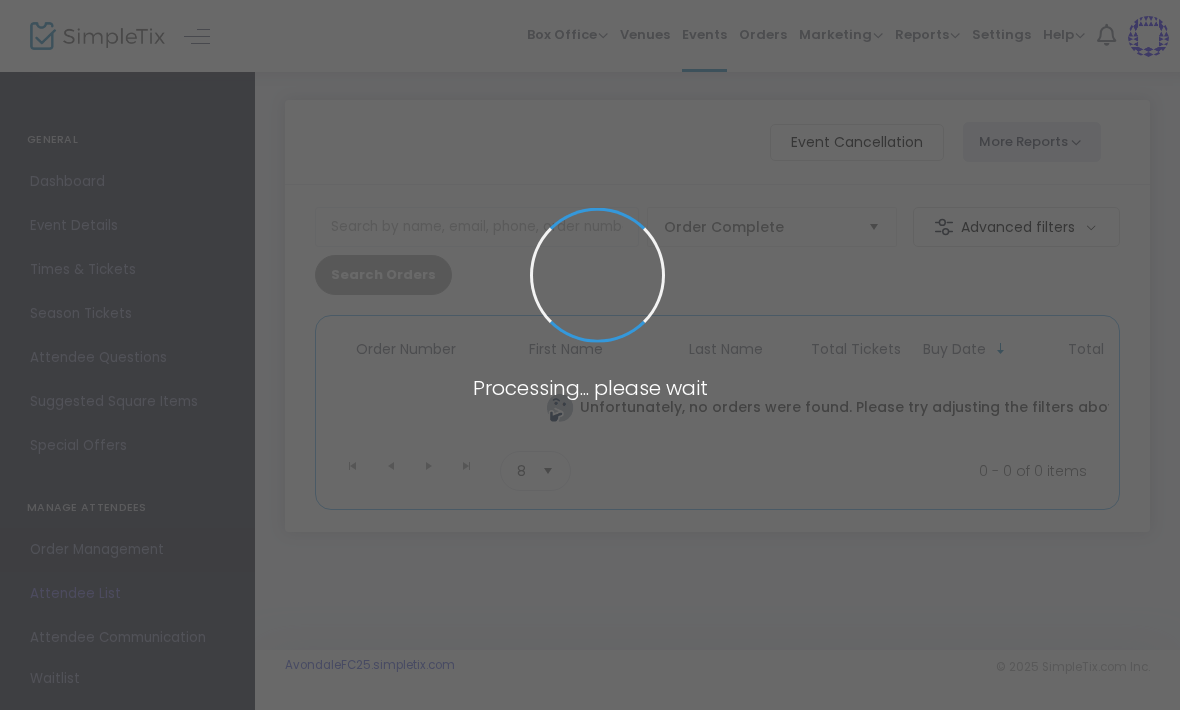 scroll, scrollTop: 0, scrollLeft: 0, axis: both 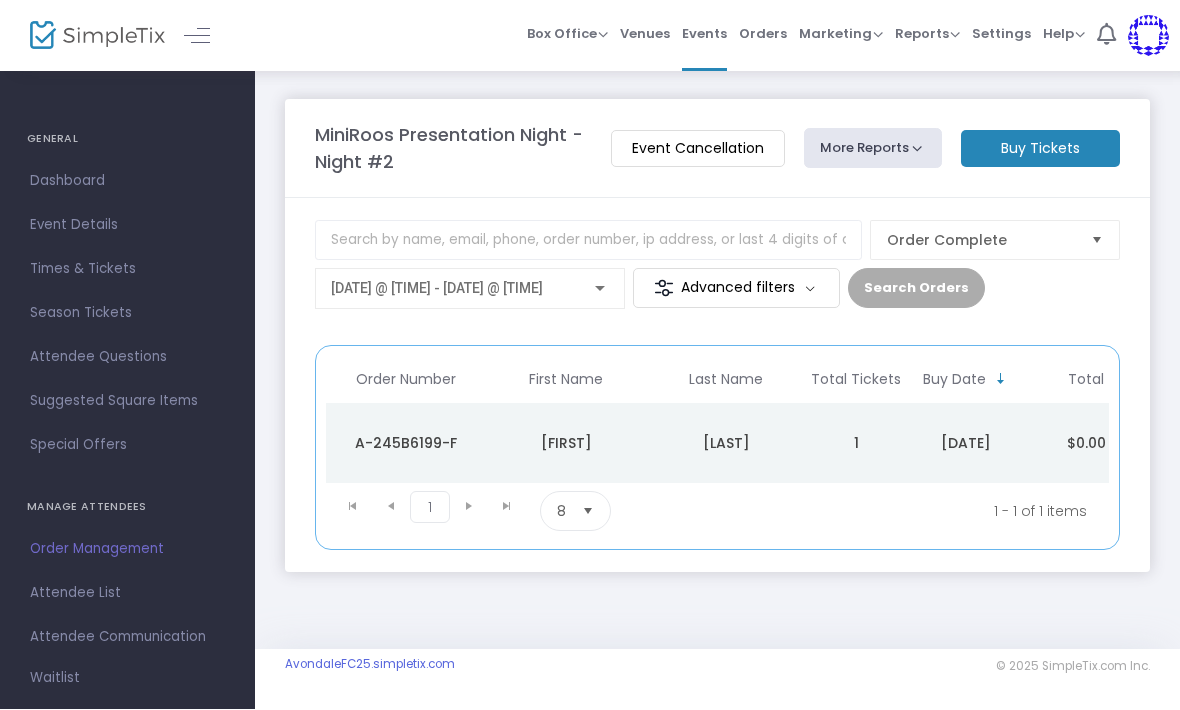 click on "[DATE]" 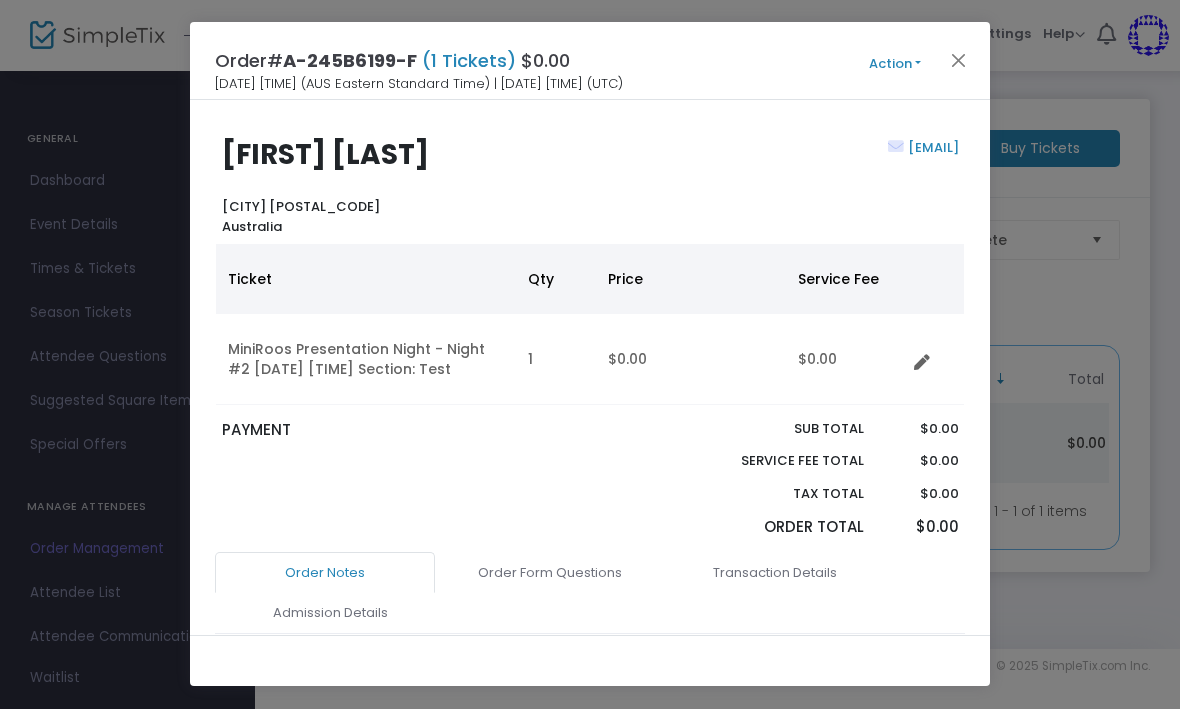 click on "Action" 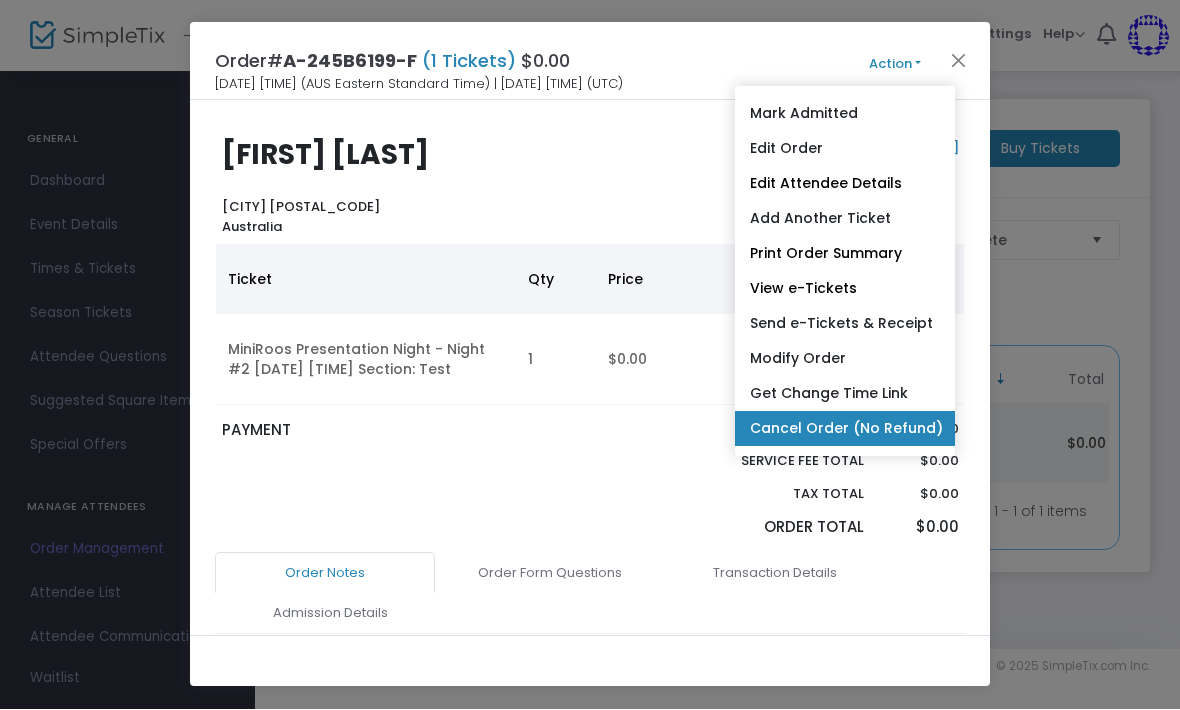 click on "Cancel Order (No Refund)" 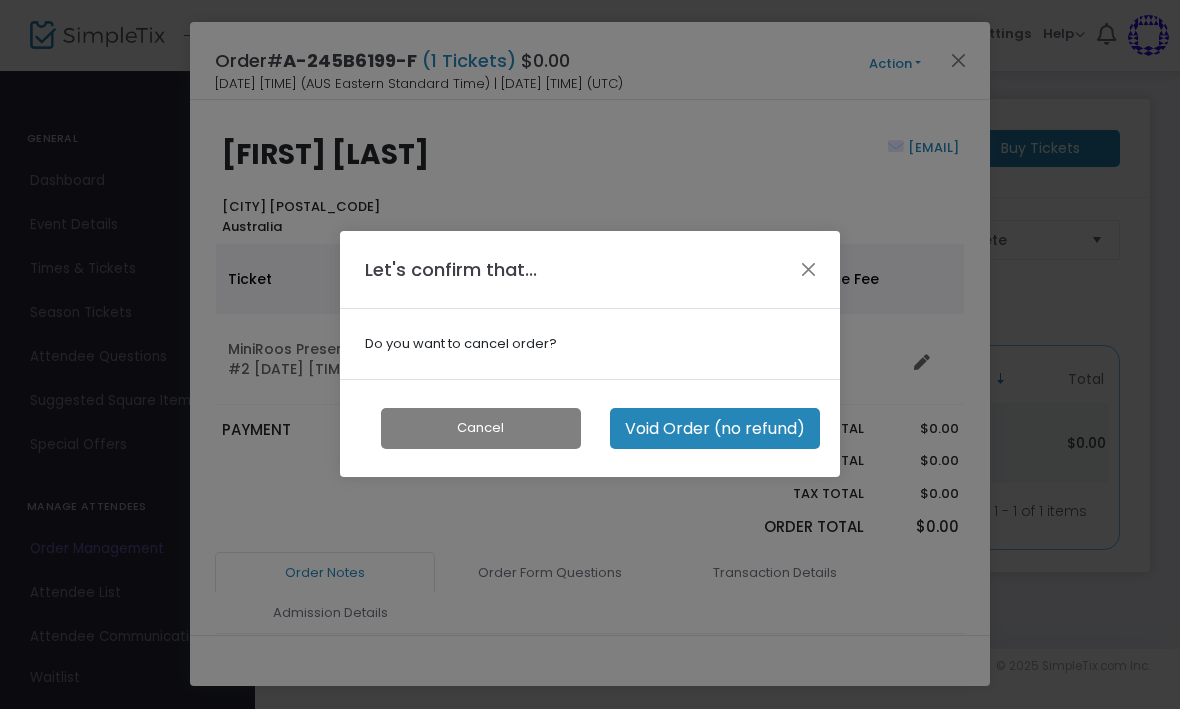 click on "Void Order (no refund)" 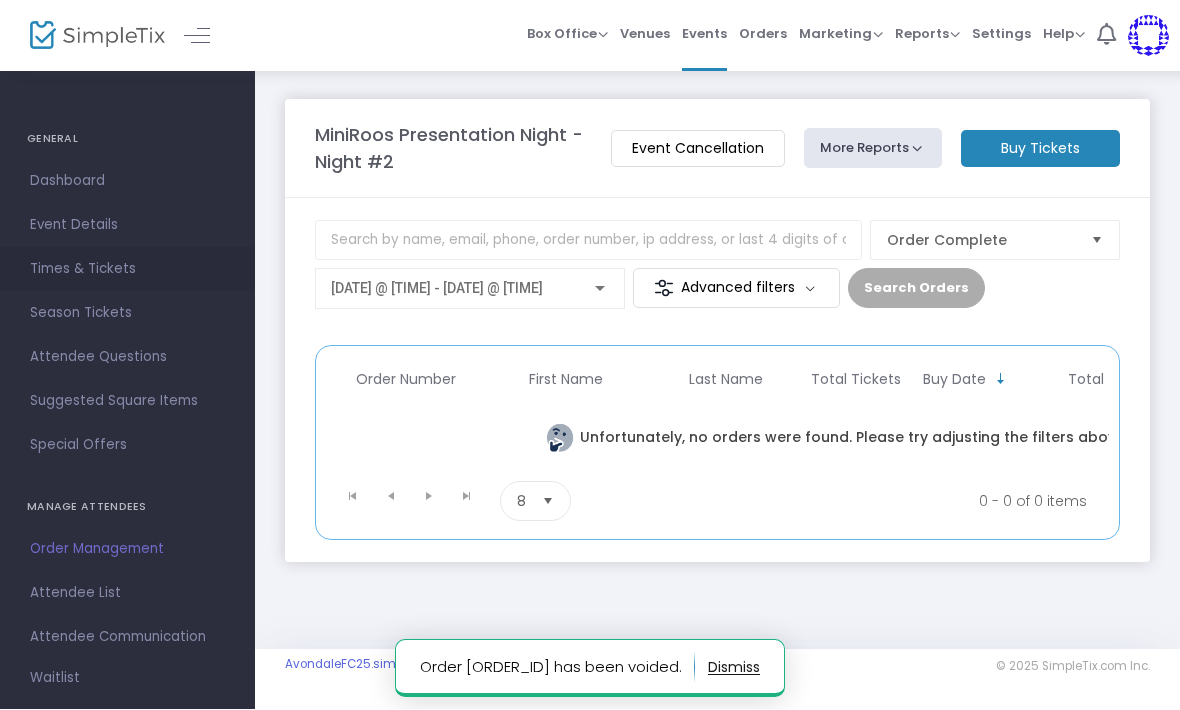 click on "Times & Tickets" at bounding box center (127, 270) 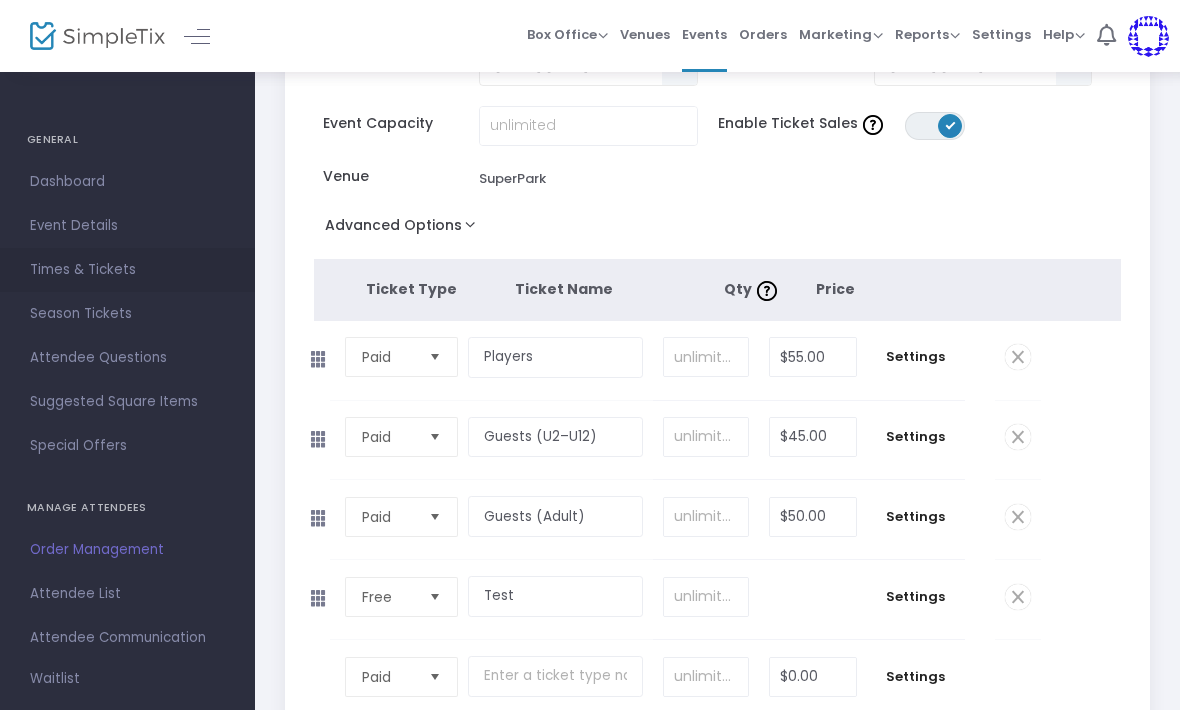 scroll, scrollTop: 183, scrollLeft: 0, axis: vertical 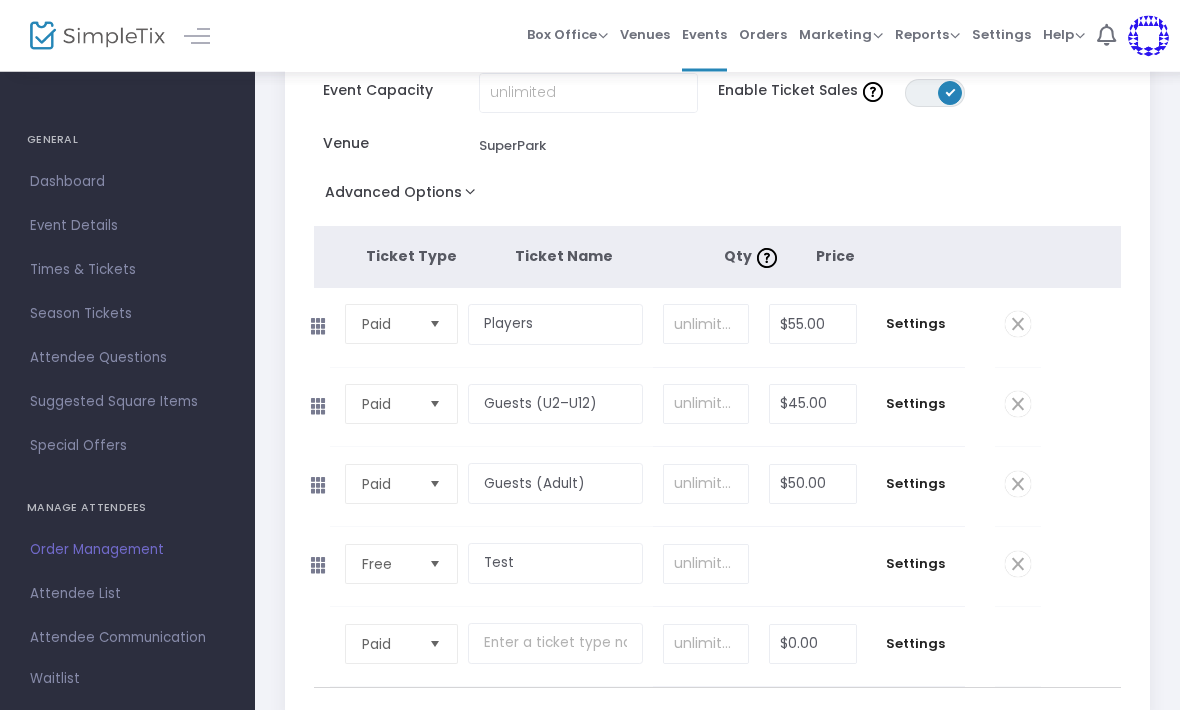 click 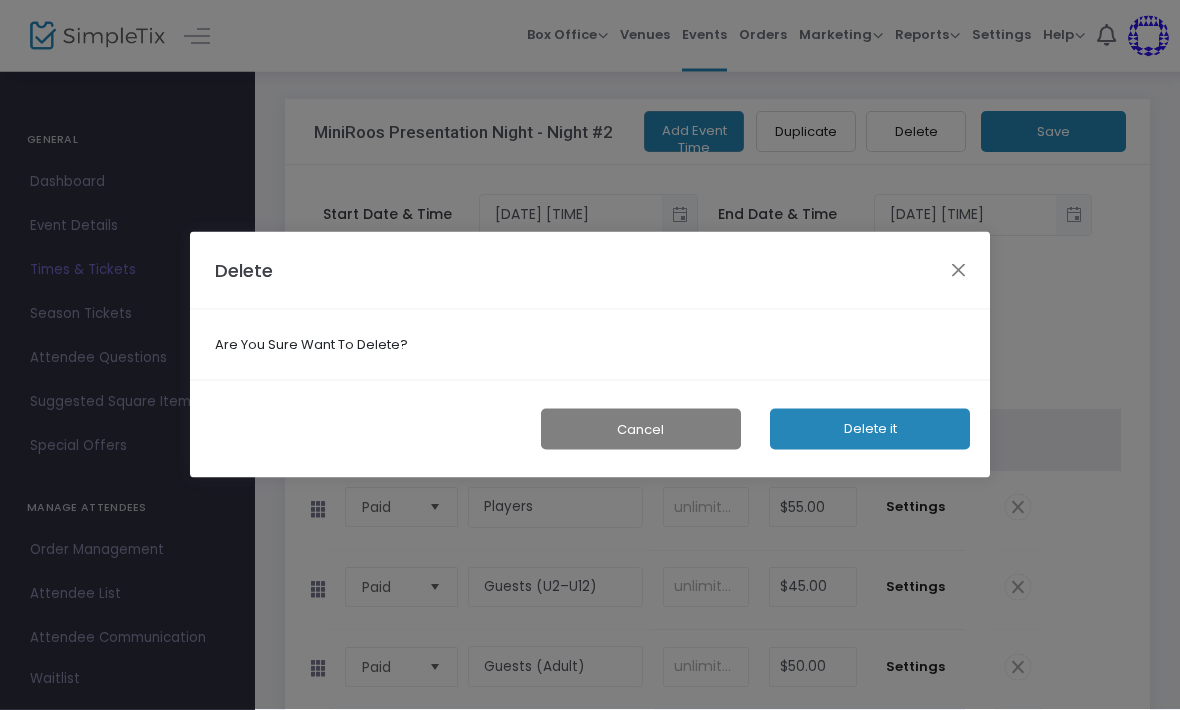 scroll, scrollTop: 0, scrollLeft: 0, axis: both 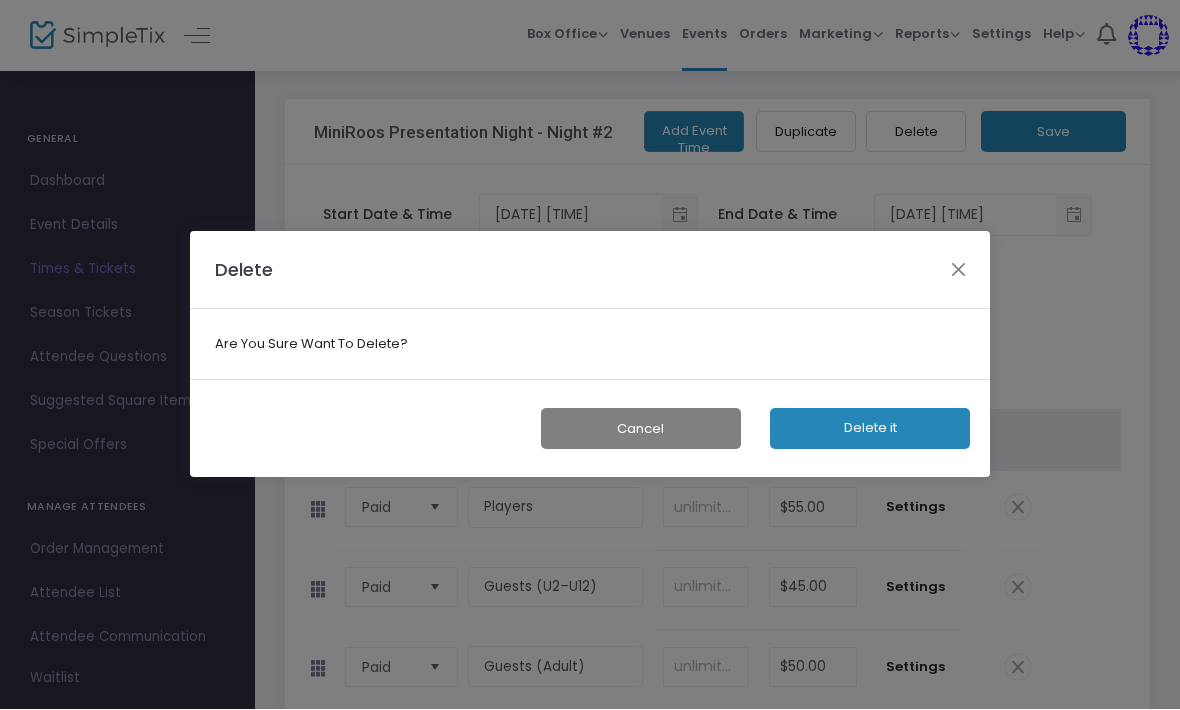 click on "Delete it" 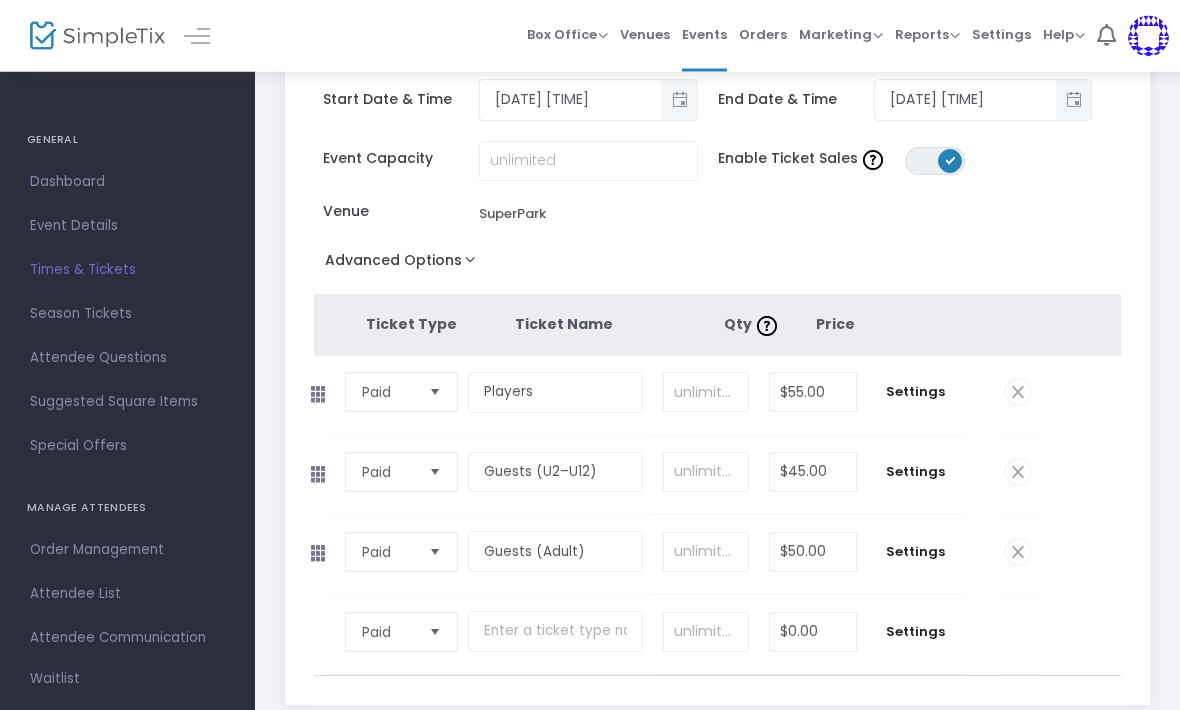 scroll, scrollTop: 0, scrollLeft: 0, axis: both 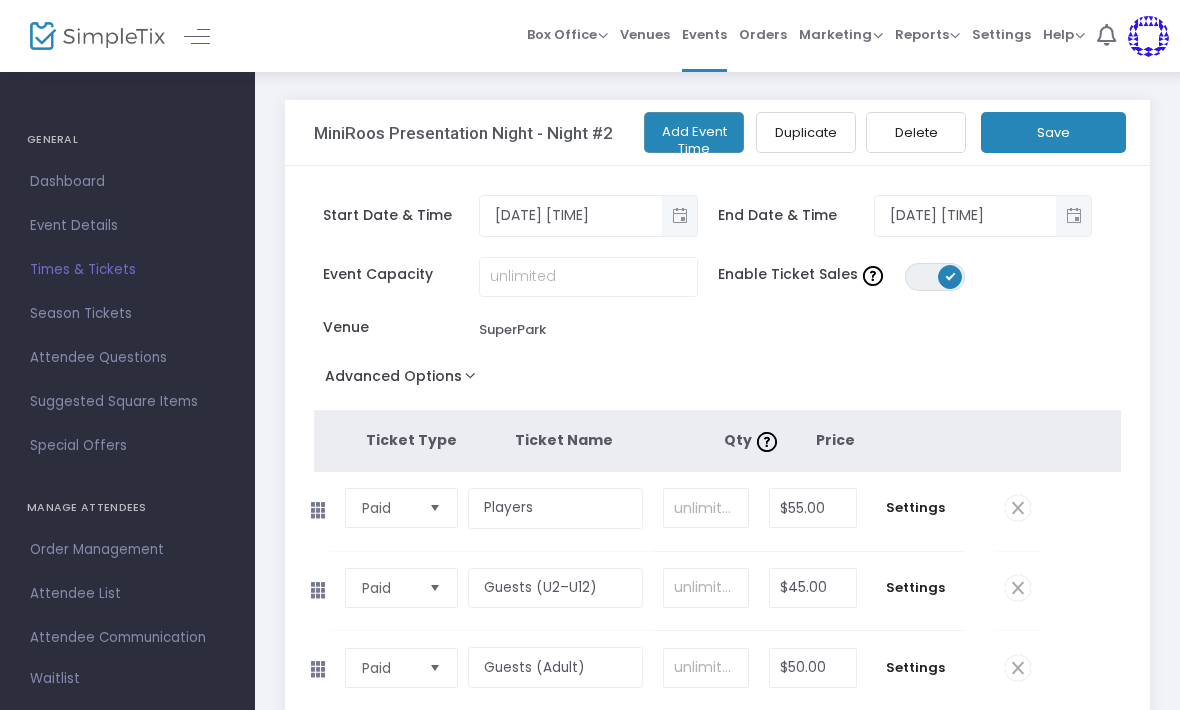 click on "Save" 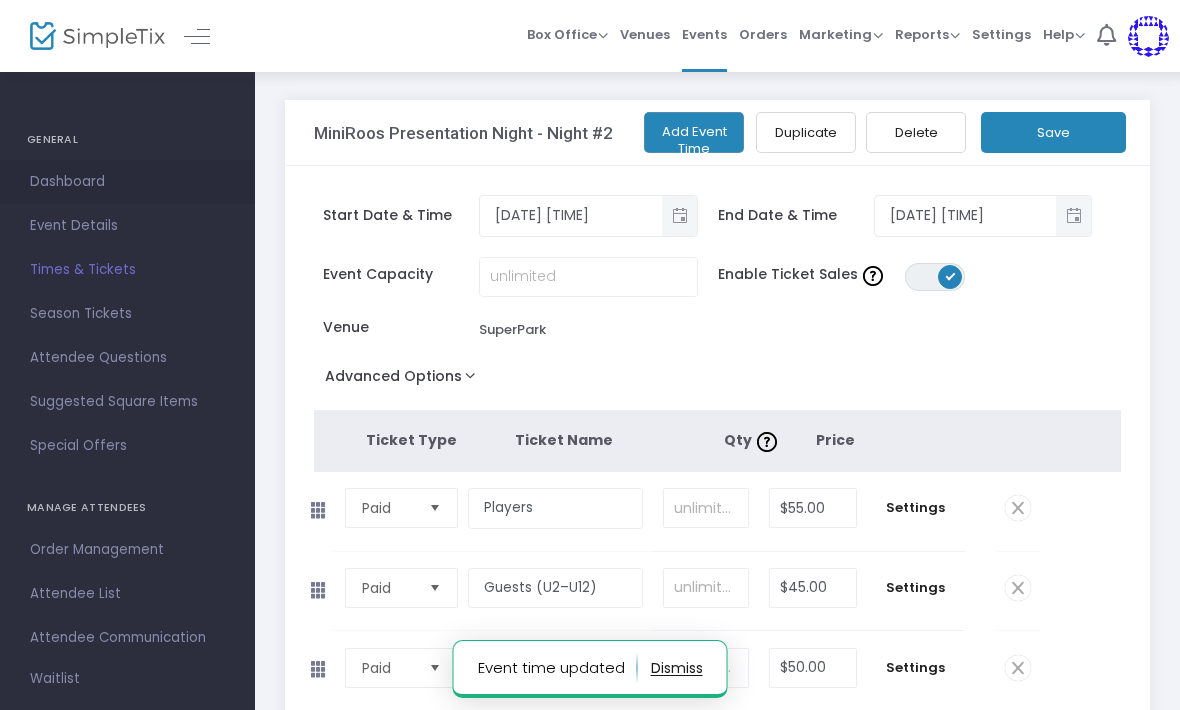 click on "Dashboard" at bounding box center (127, 182) 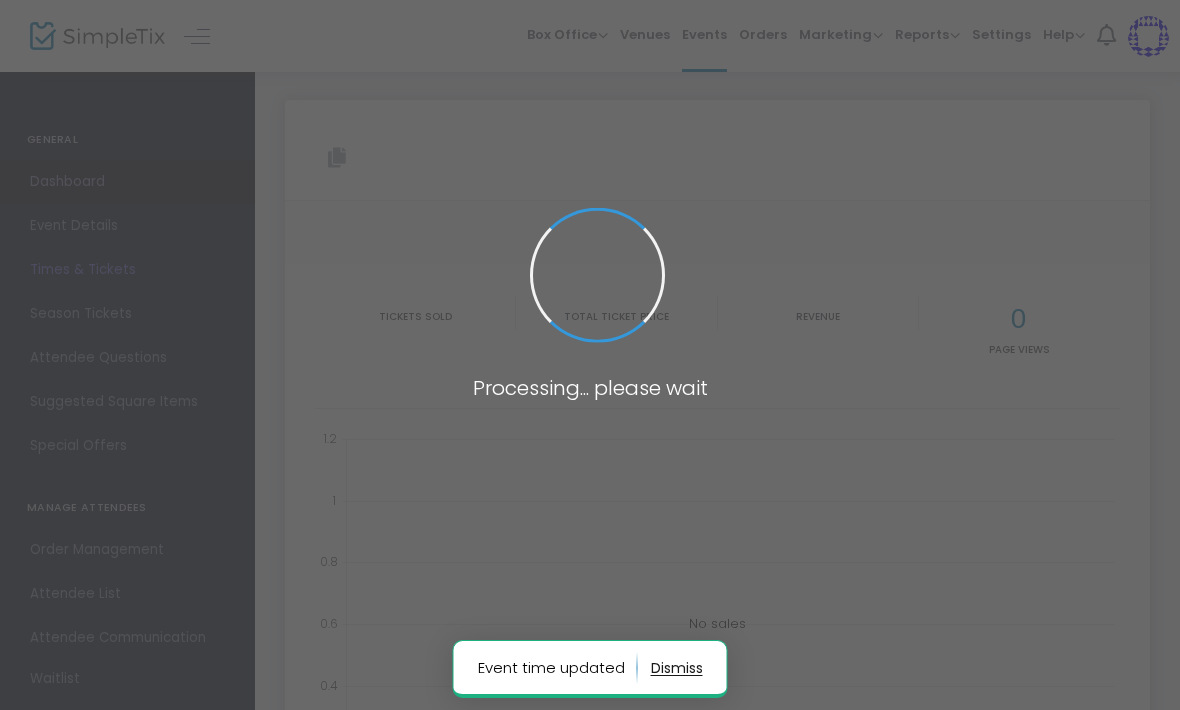 type on "https://www.simpletix.com/e/miniroos-presentation-night-night-2-tickets-229974" 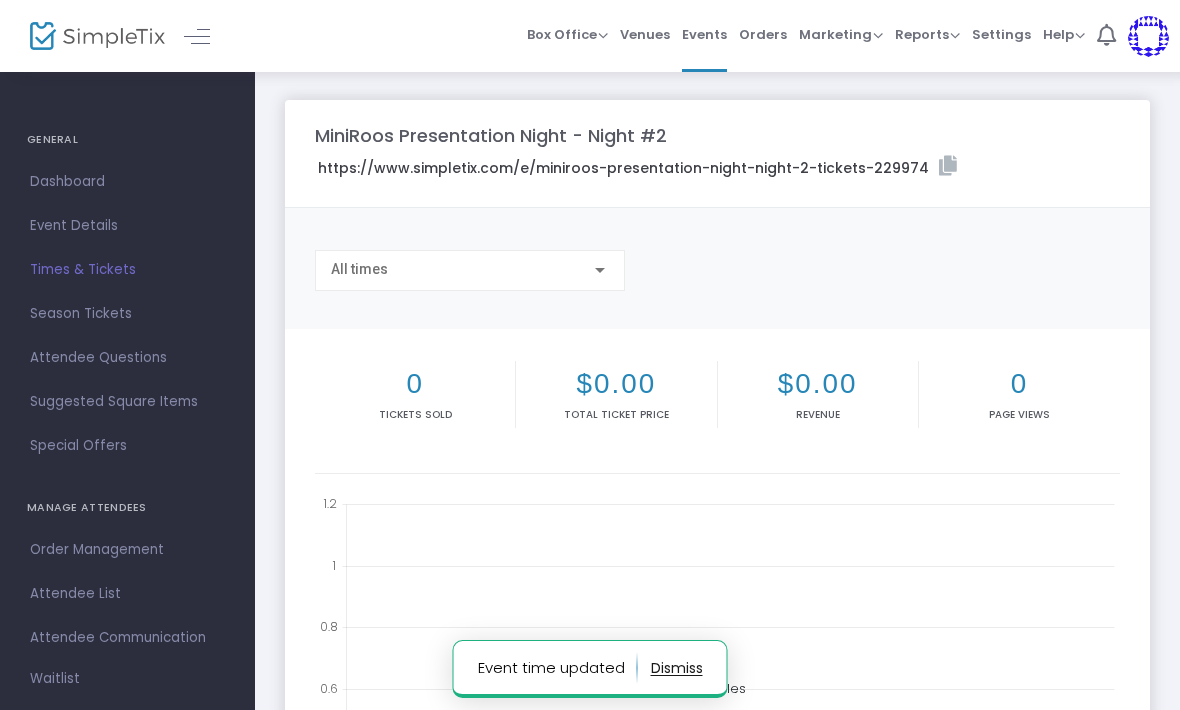 click 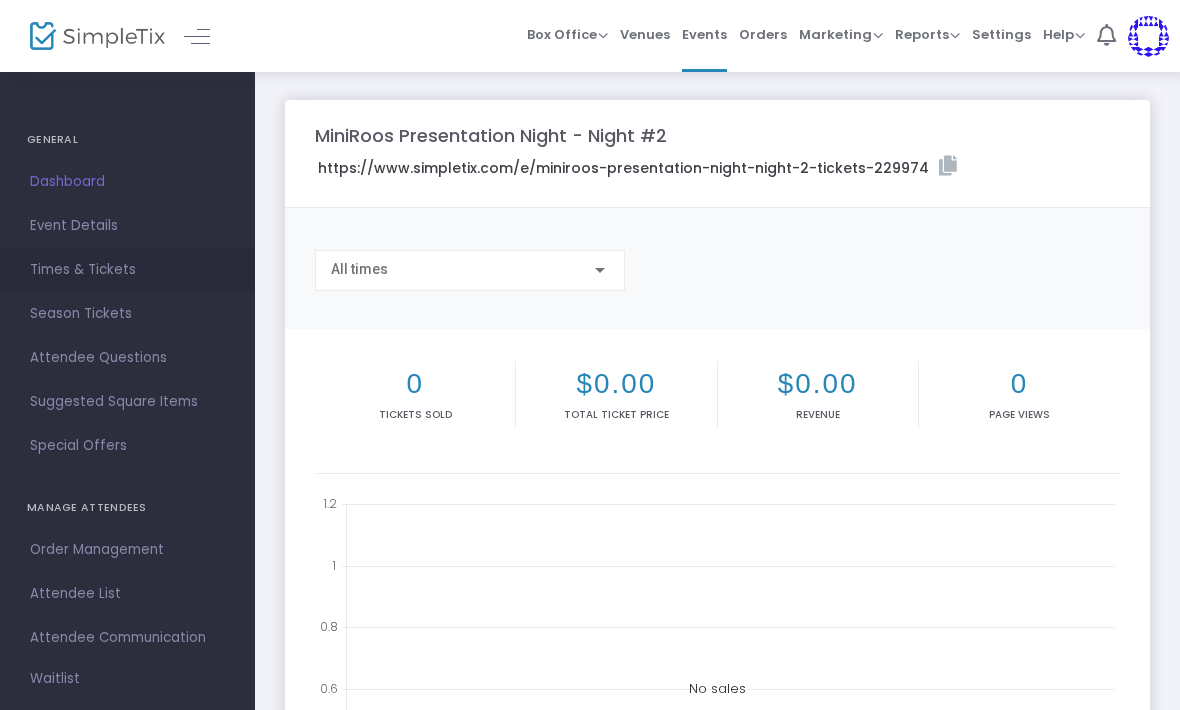 click on "Times & Tickets" at bounding box center [127, 270] 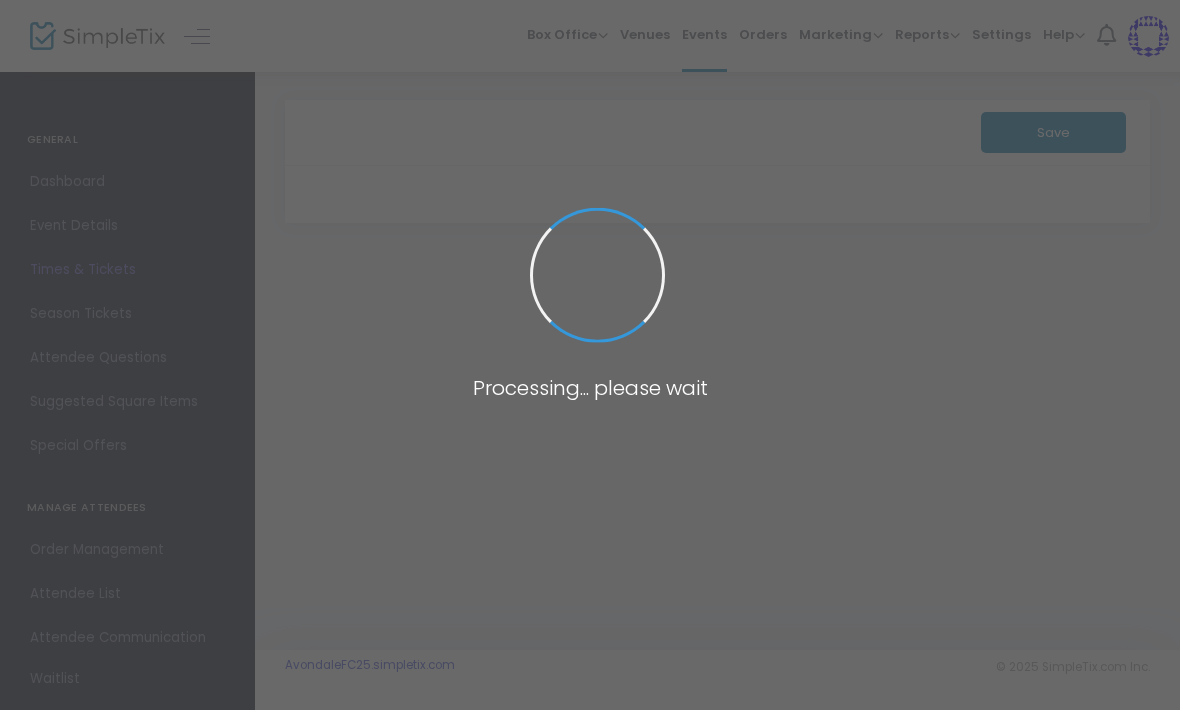 click at bounding box center [590, 355] 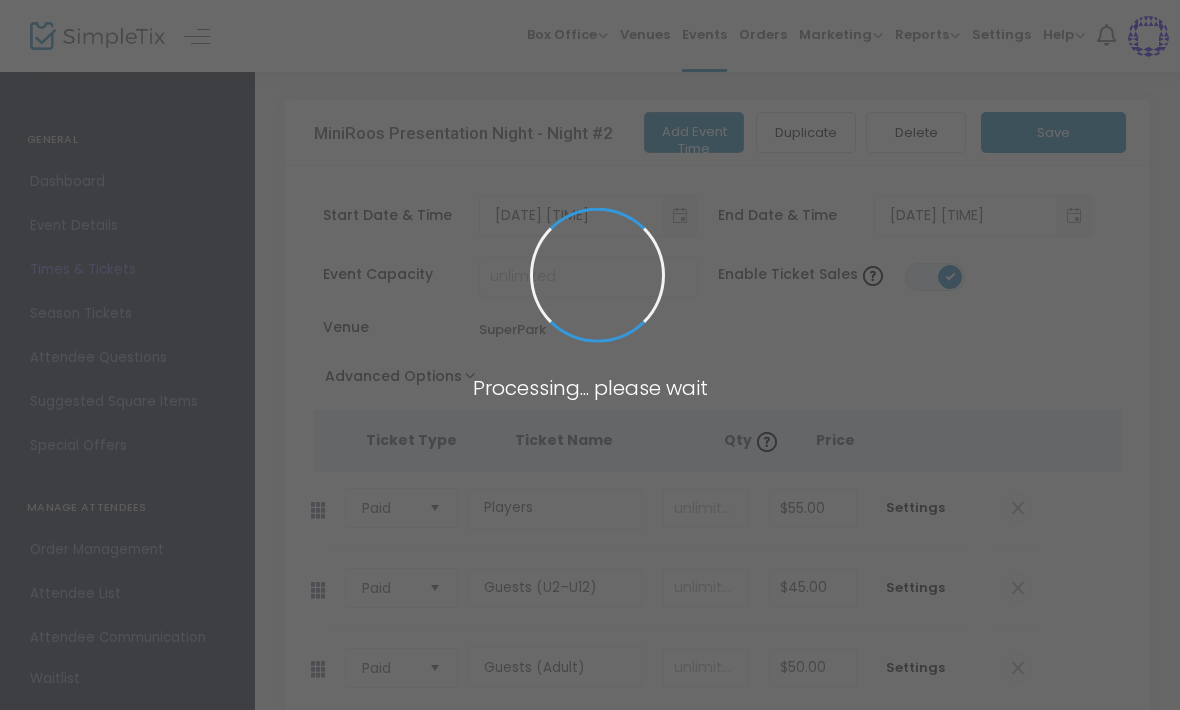 click at bounding box center (590, 355) 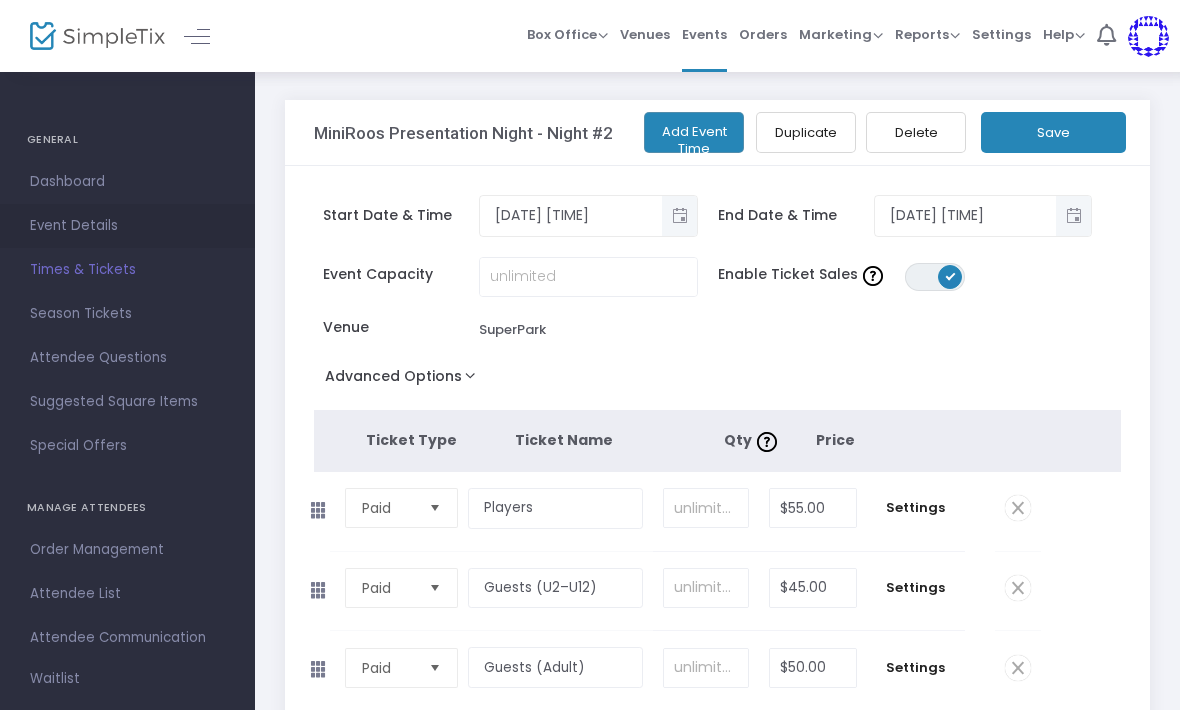 click on "Event Details" at bounding box center [127, 226] 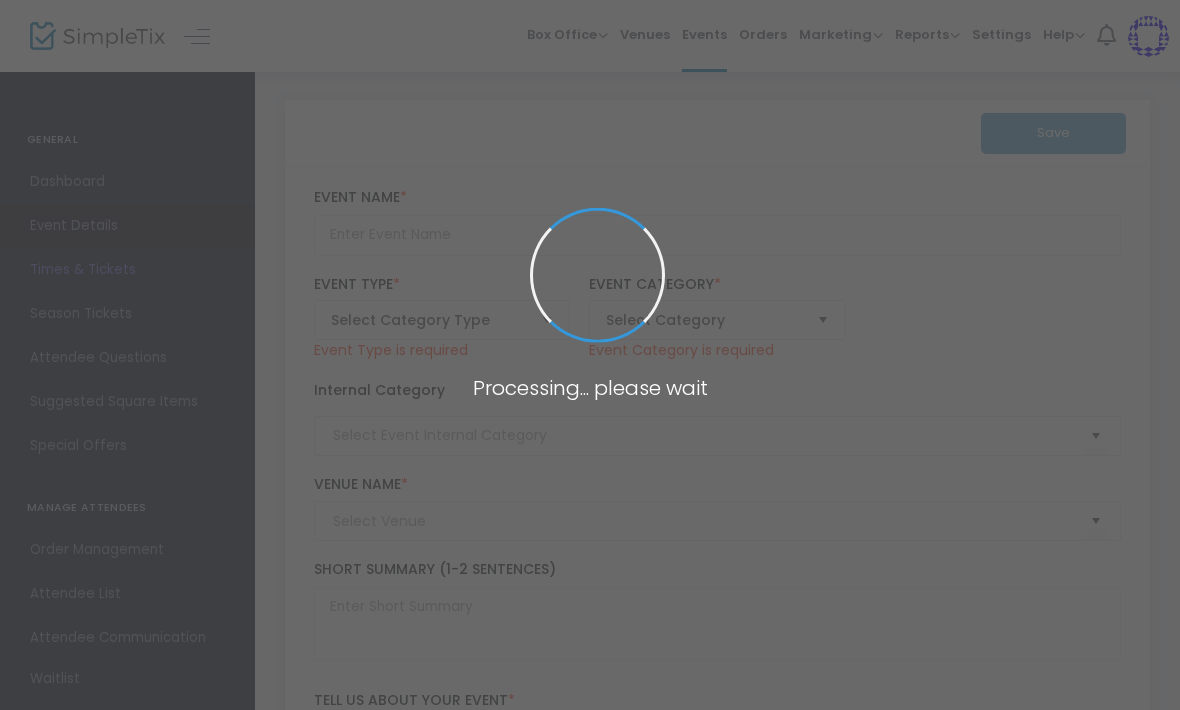 type on "MiniRoos Presentation Night - Night #2" 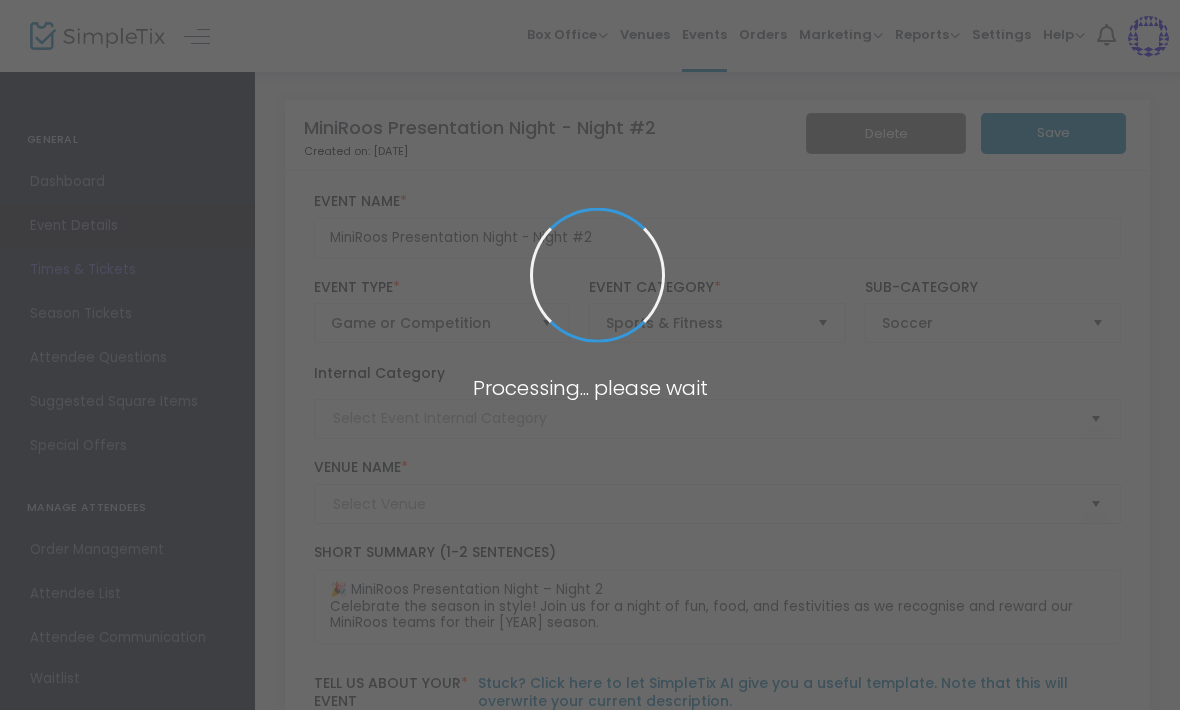 type on "SuperPark" 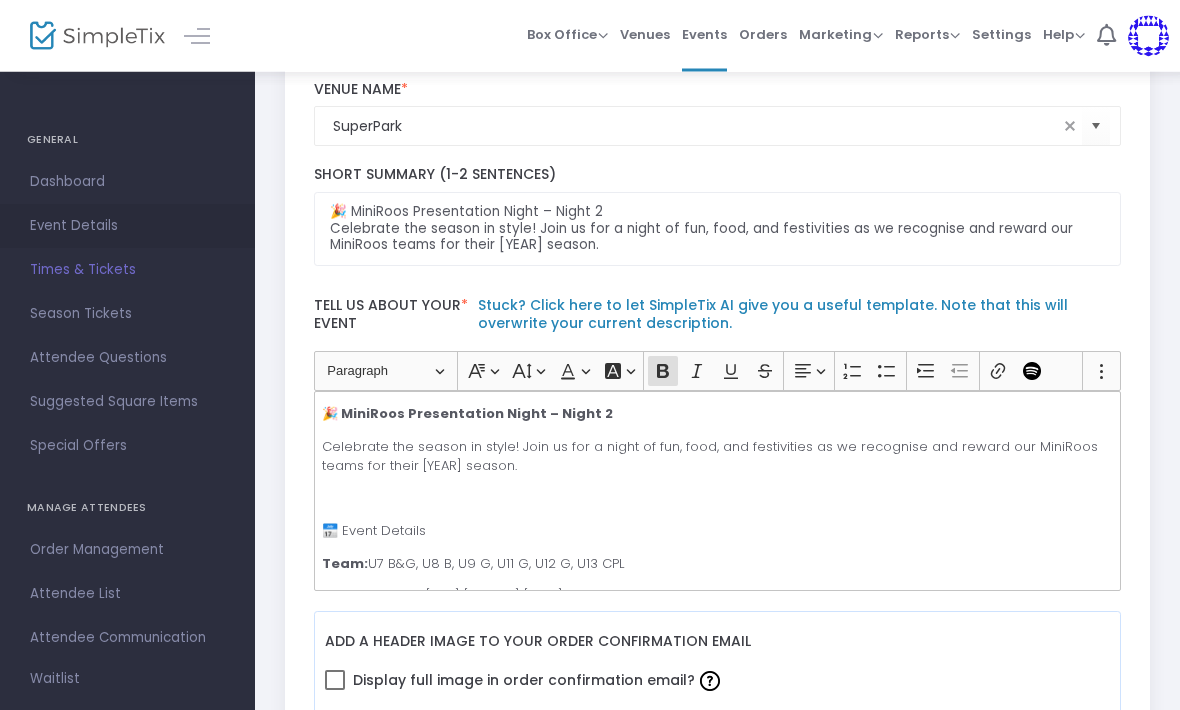scroll, scrollTop: 412, scrollLeft: 0, axis: vertical 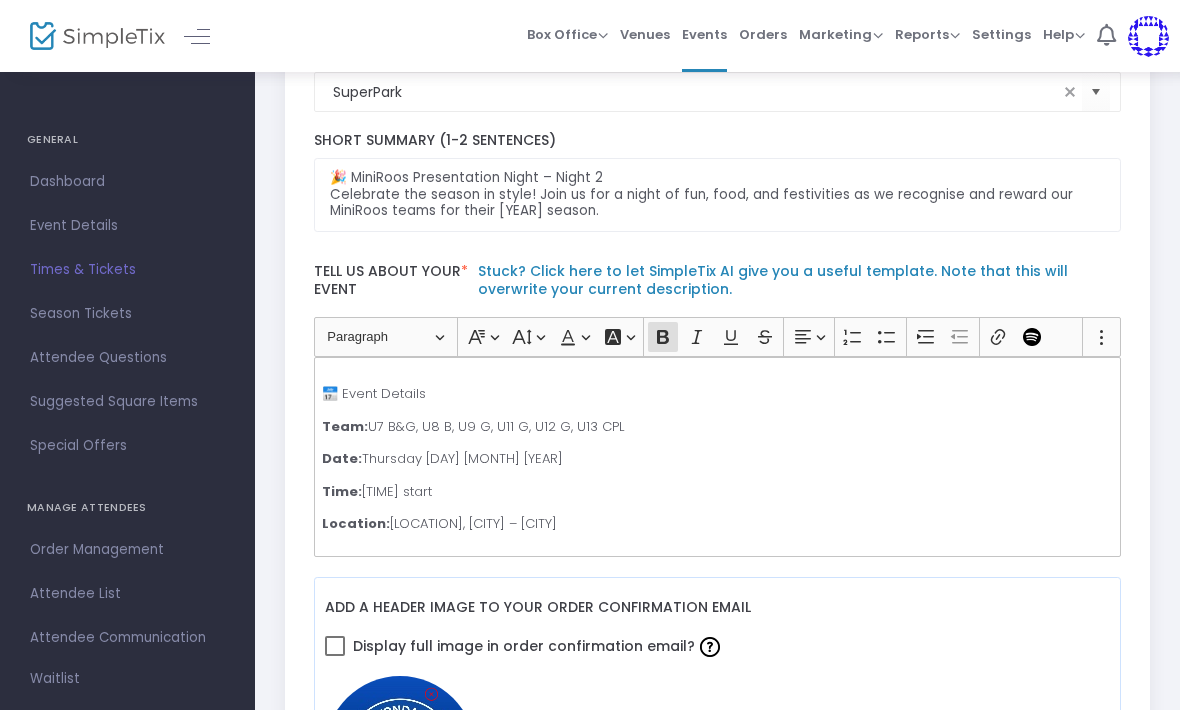 click on "Date:  Thursday [DAY] [MONTH] [YEAR]" 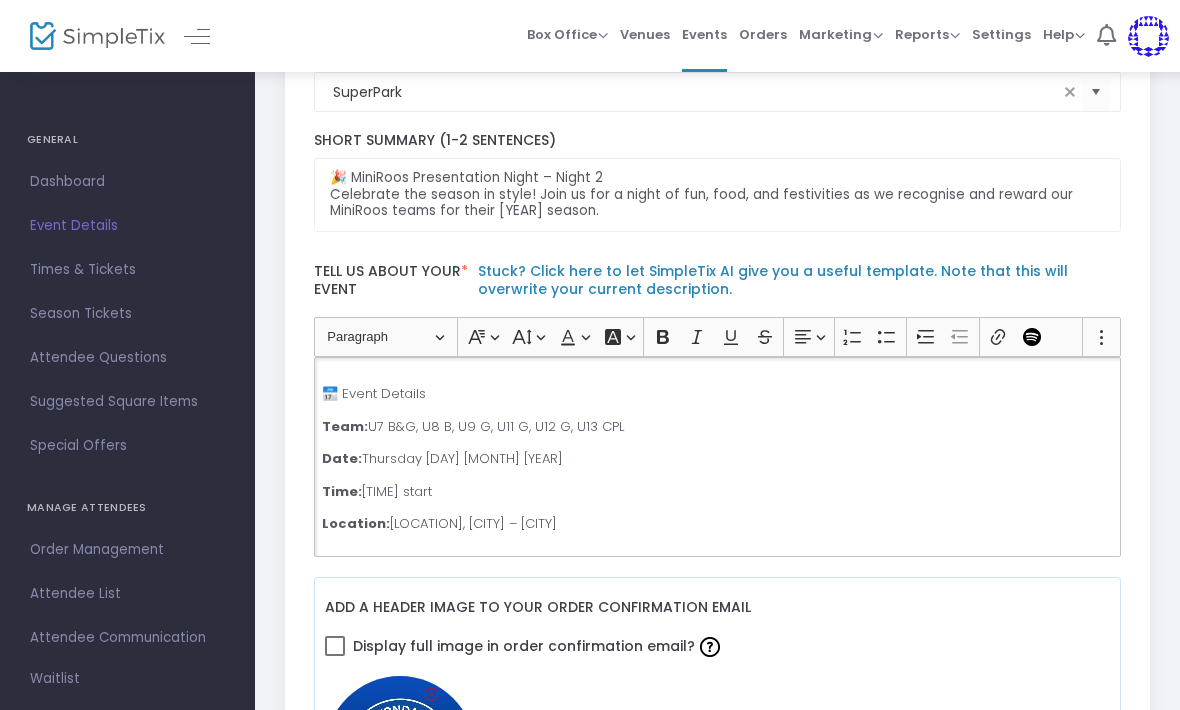 click on "Date:  Thursday [DAY] [MONTH] [YEAR]" 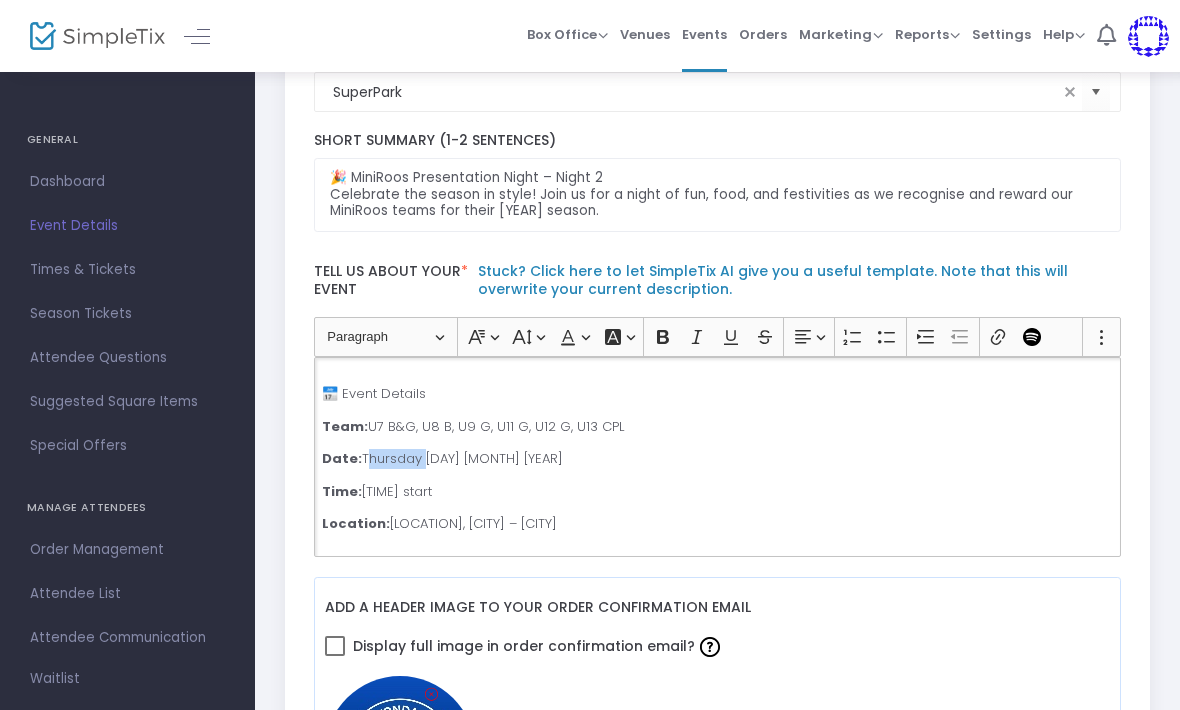 type 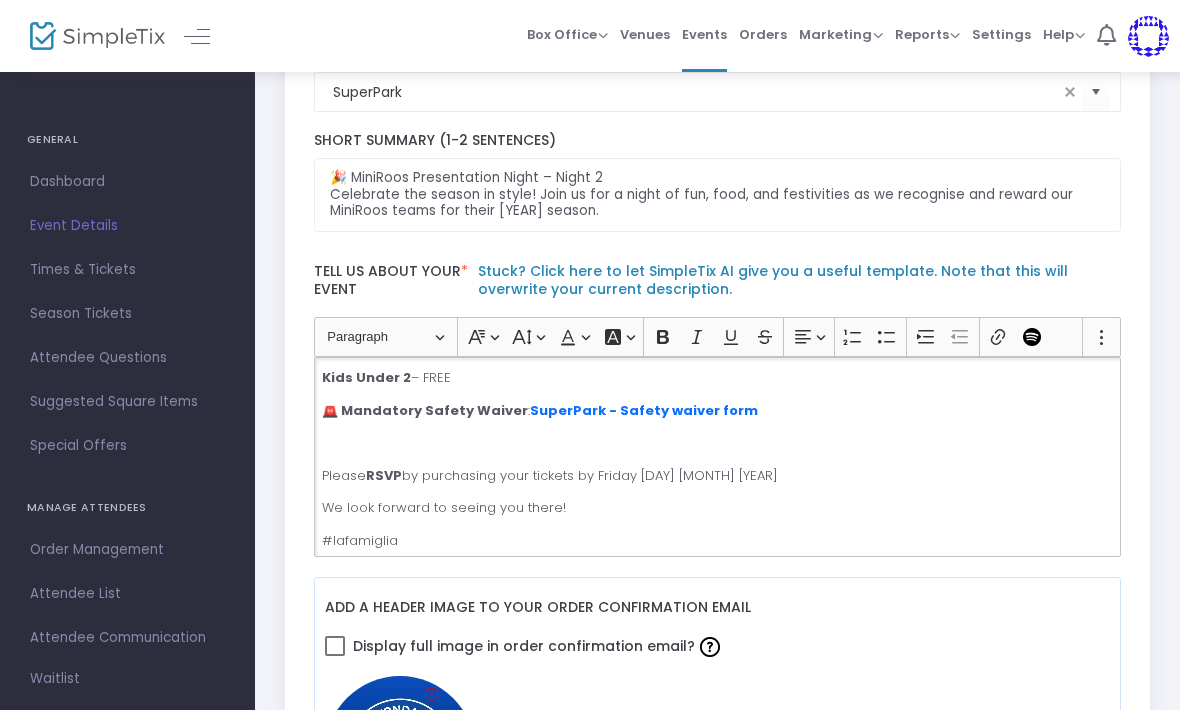 scroll, scrollTop: 440, scrollLeft: 0, axis: vertical 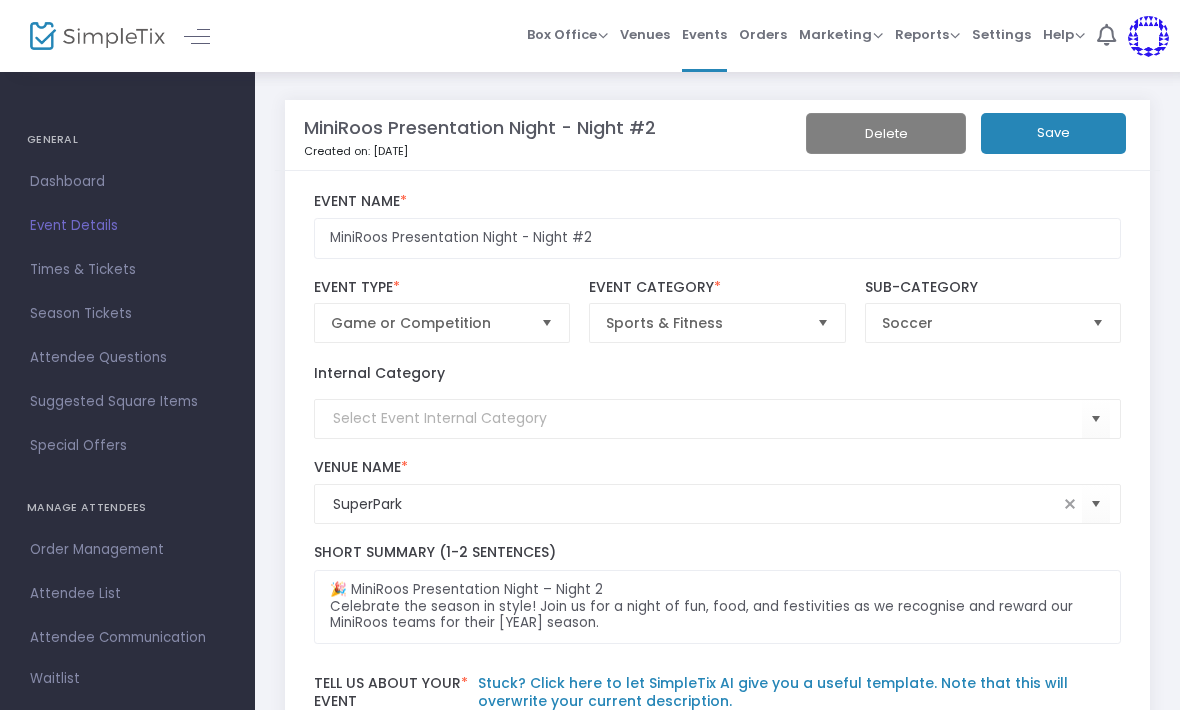 click on "Save" 